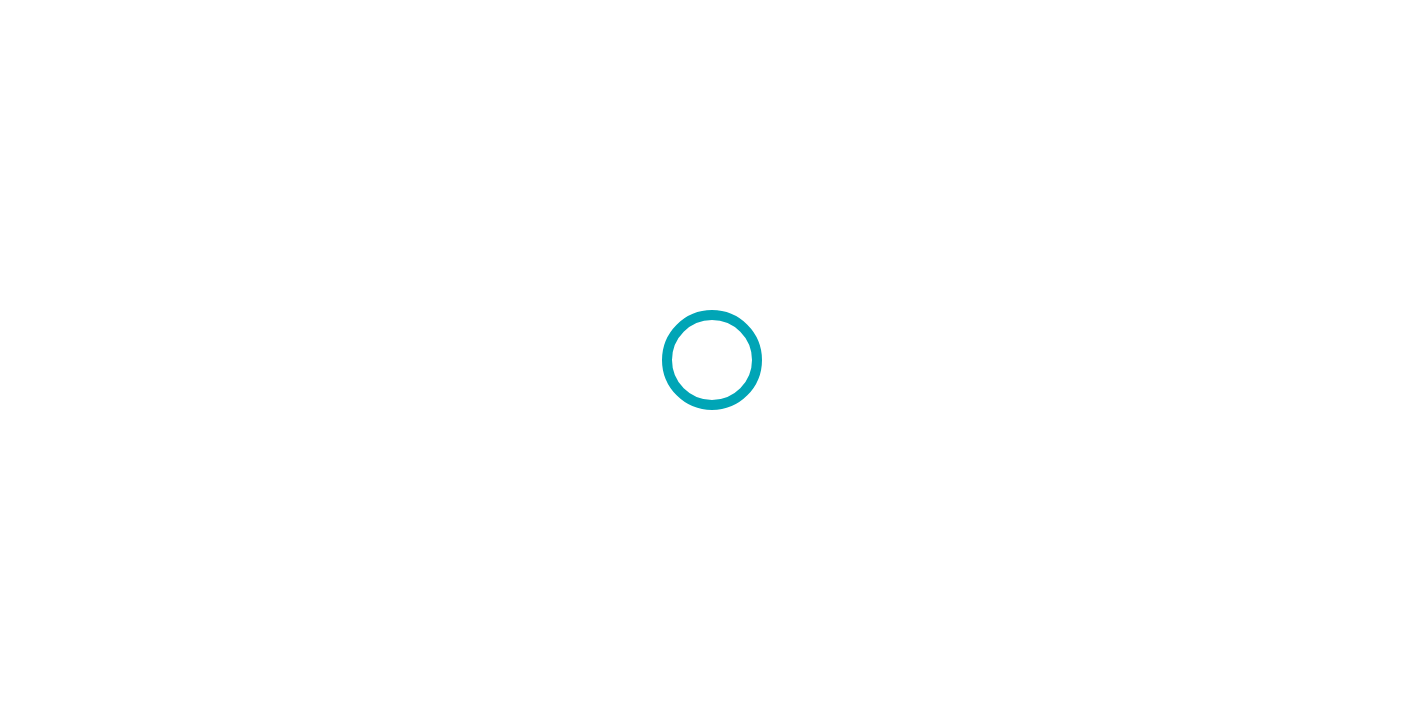 scroll, scrollTop: 0, scrollLeft: 0, axis: both 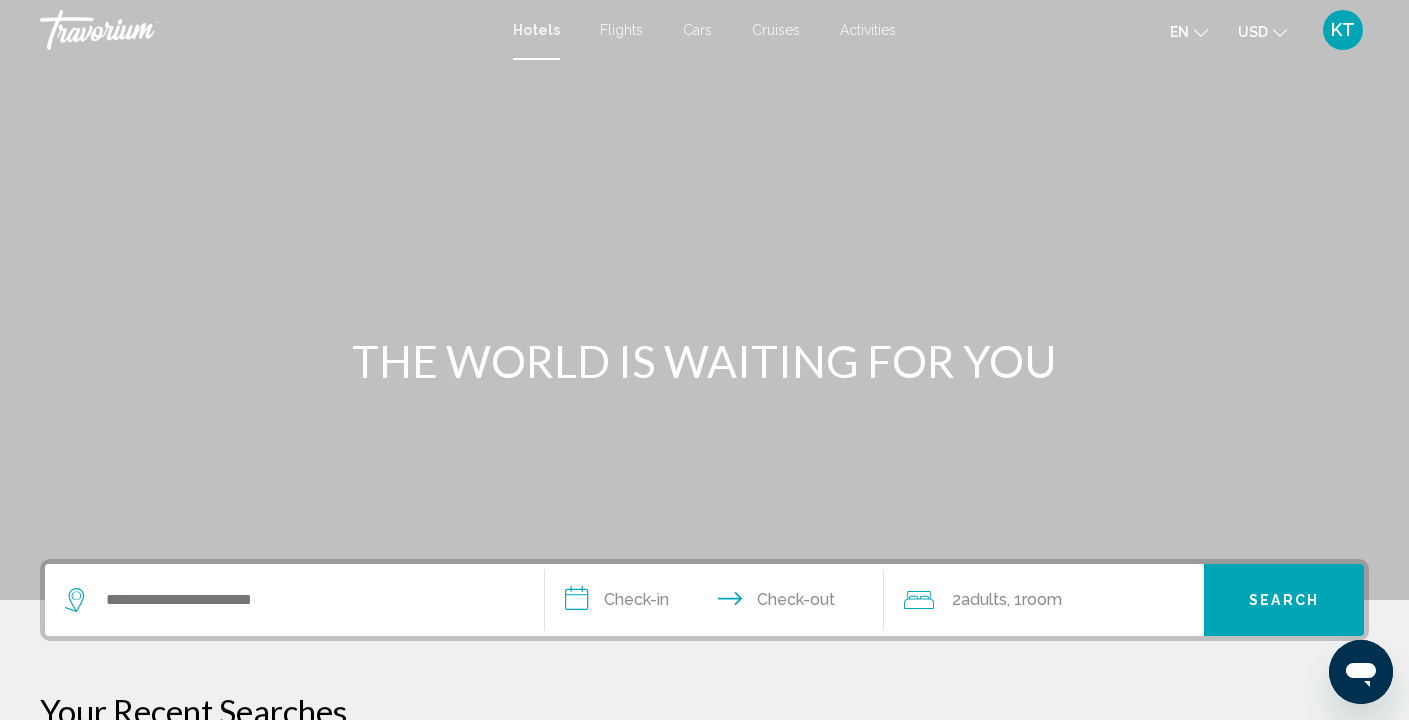 click on "Hotels Flights Cars Cruises Activities Hotels Flights Cars Cruises Activities en
English Español Français Italiano Português русский USD
USD ($) MXN (Mex$) CAD (Can$) GBP (£) EUR (€) AUD (A$) NZD (NZ$) CNY (CN¥) KT Login" at bounding box center (704, 30) 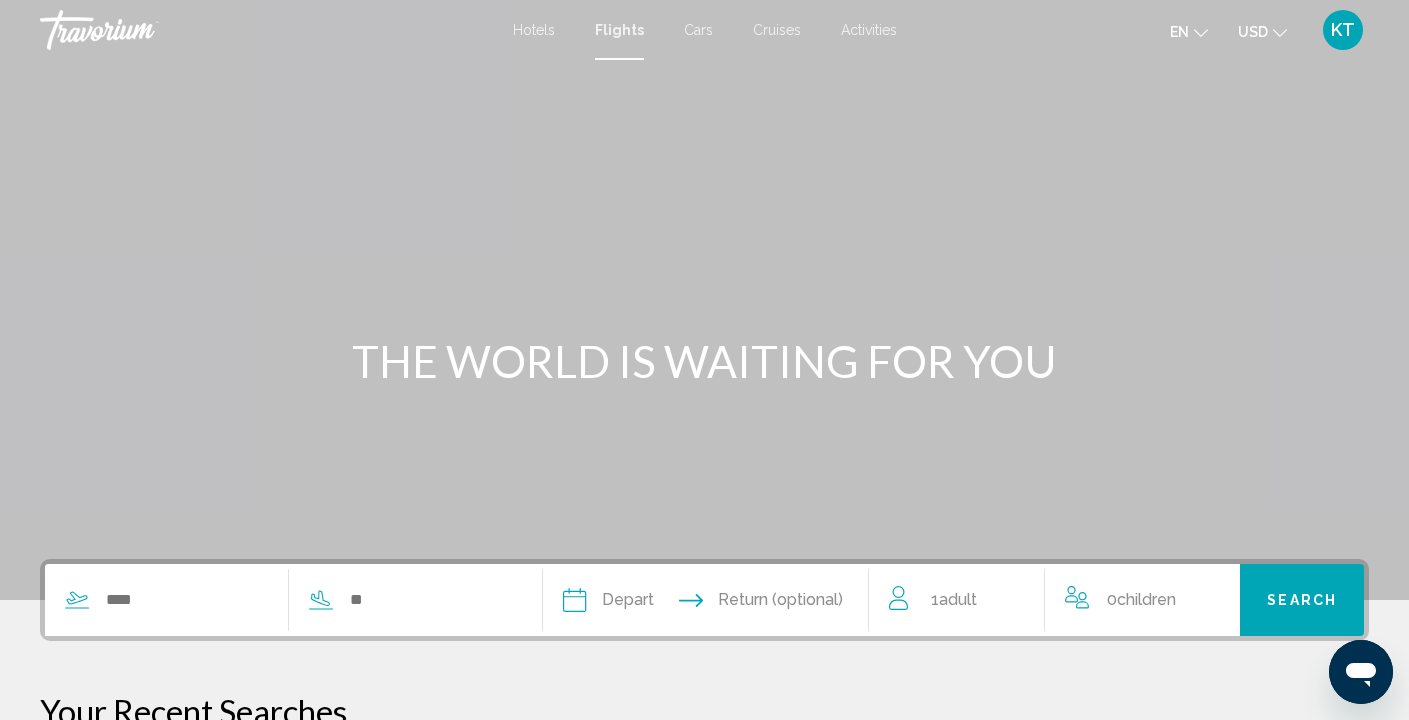 click on "Hotels Flights Cars Cruises Activities Hotels Flights Cars Cruises Activities en
English Español Français Italiano Português русский USD
USD ($) MXN (Mex$) CAD (Can$) GBP (£) EUR (€) AUD (A$) NZD (NZ$) CNY (CN¥) KT Login" at bounding box center [704, 30] 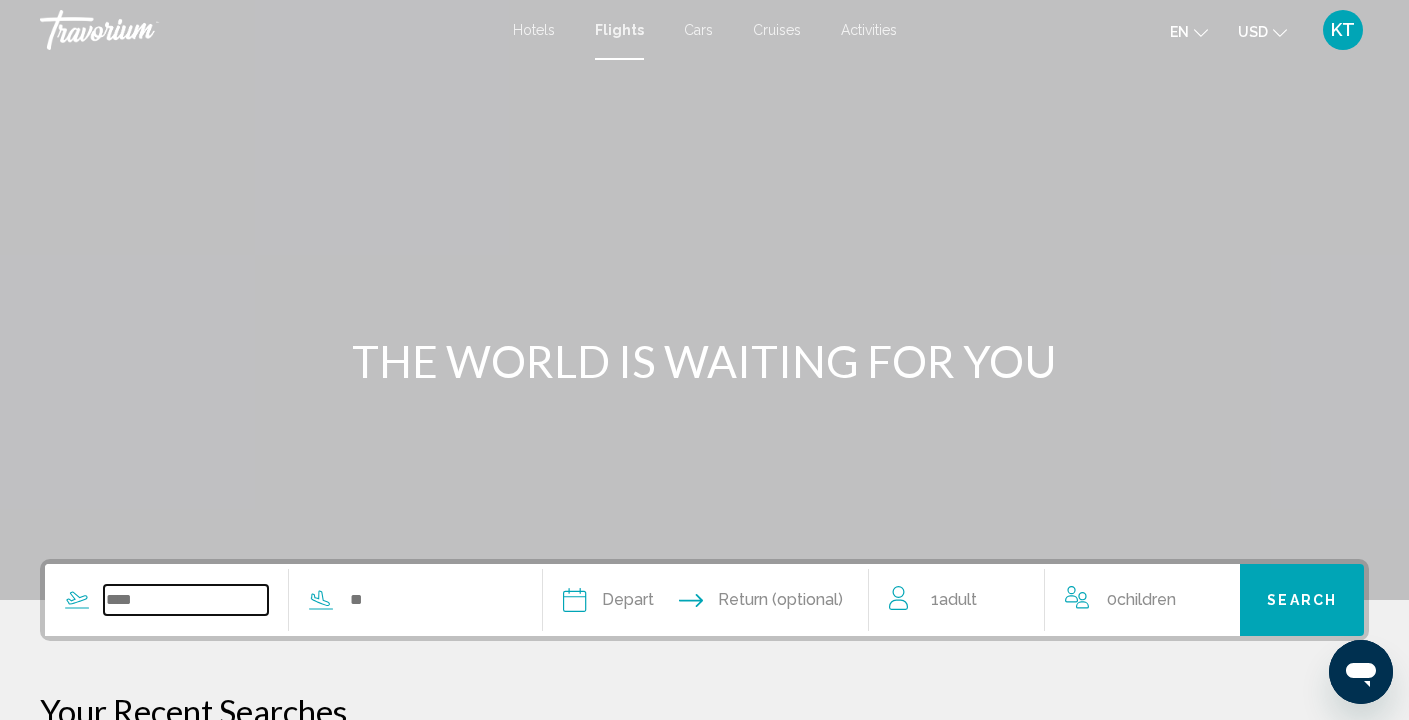 click at bounding box center [186, 600] 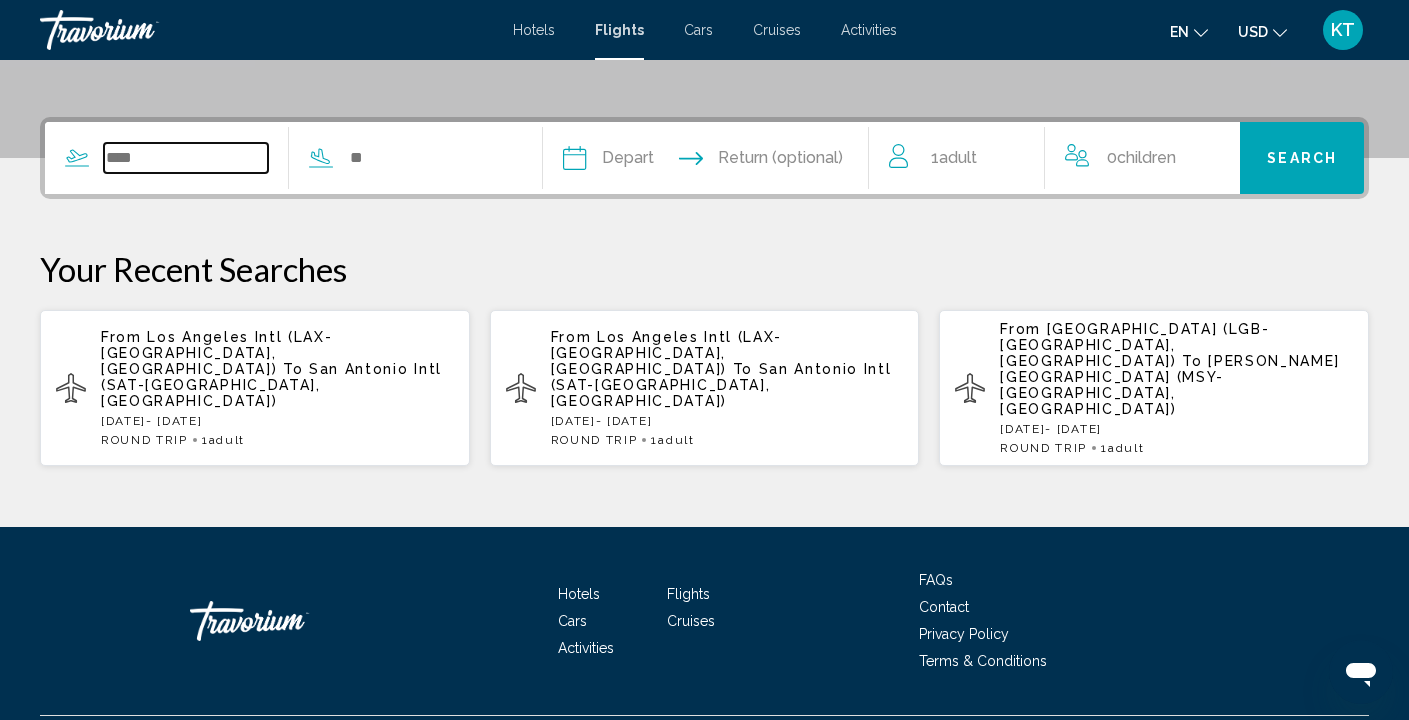 scroll, scrollTop: 446, scrollLeft: 0, axis: vertical 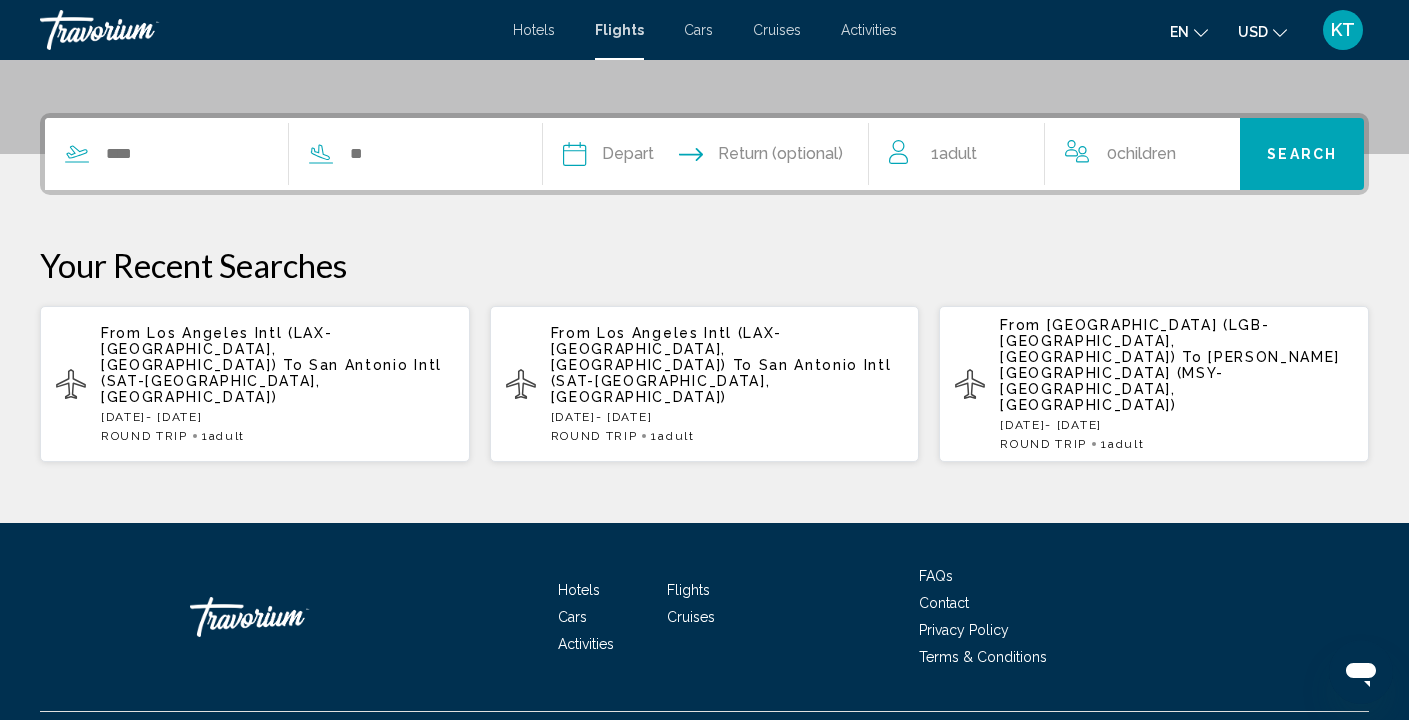 click on "Hotels" at bounding box center (534, 30) 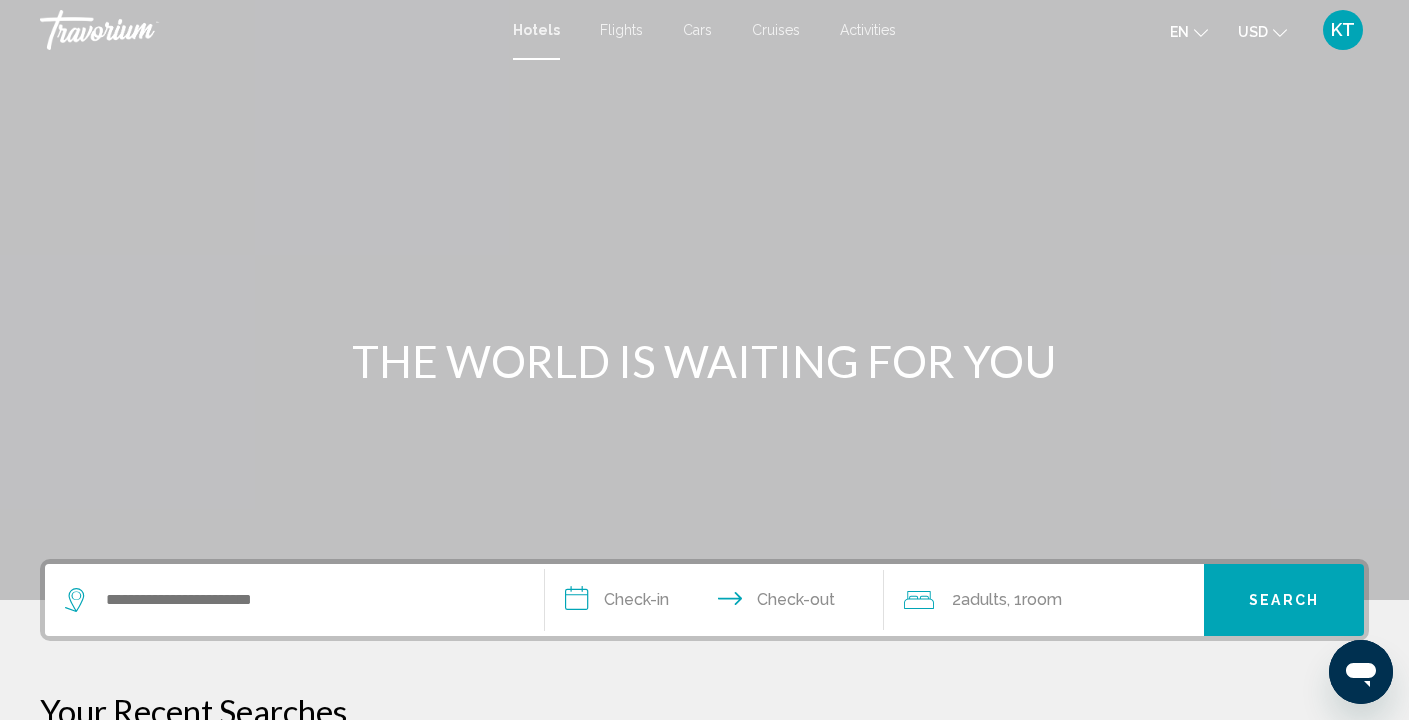 click at bounding box center (294, 600) 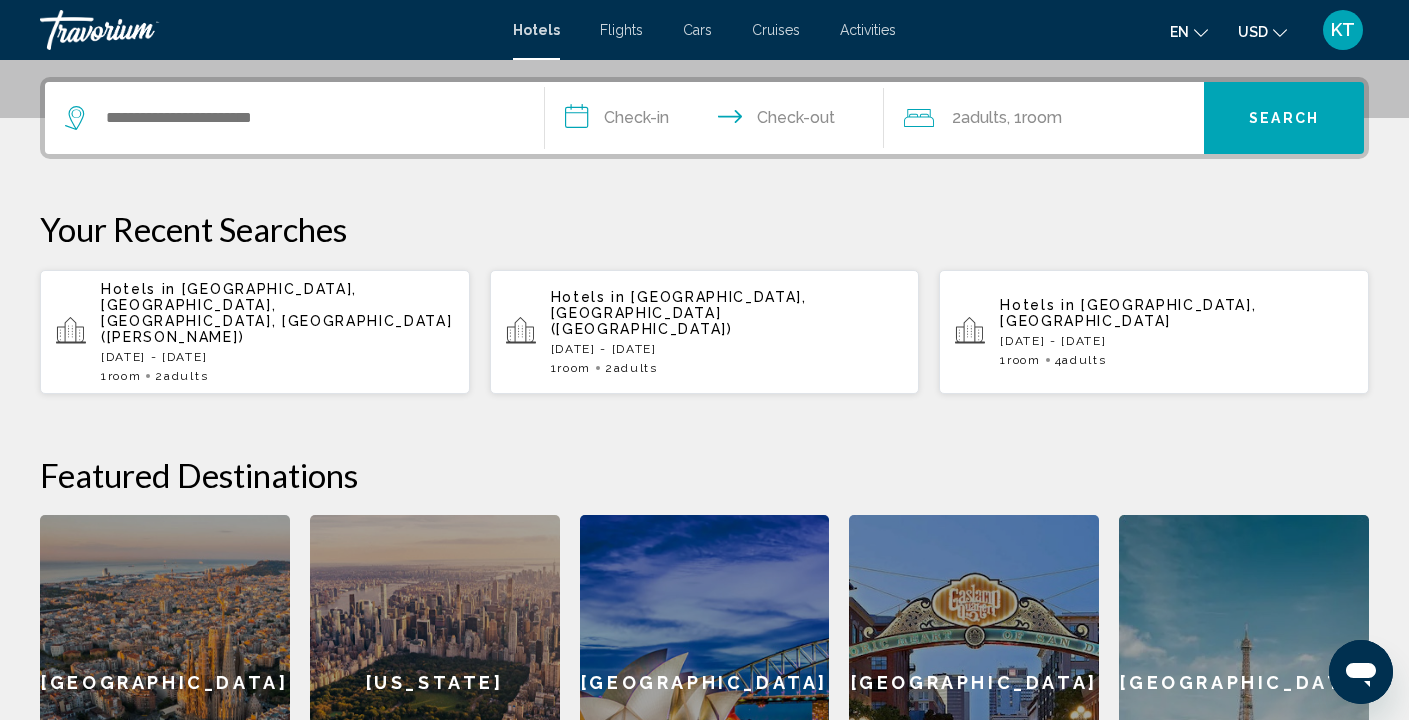 scroll, scrollTop: 494, scrollLeft: 0, axis: vertical 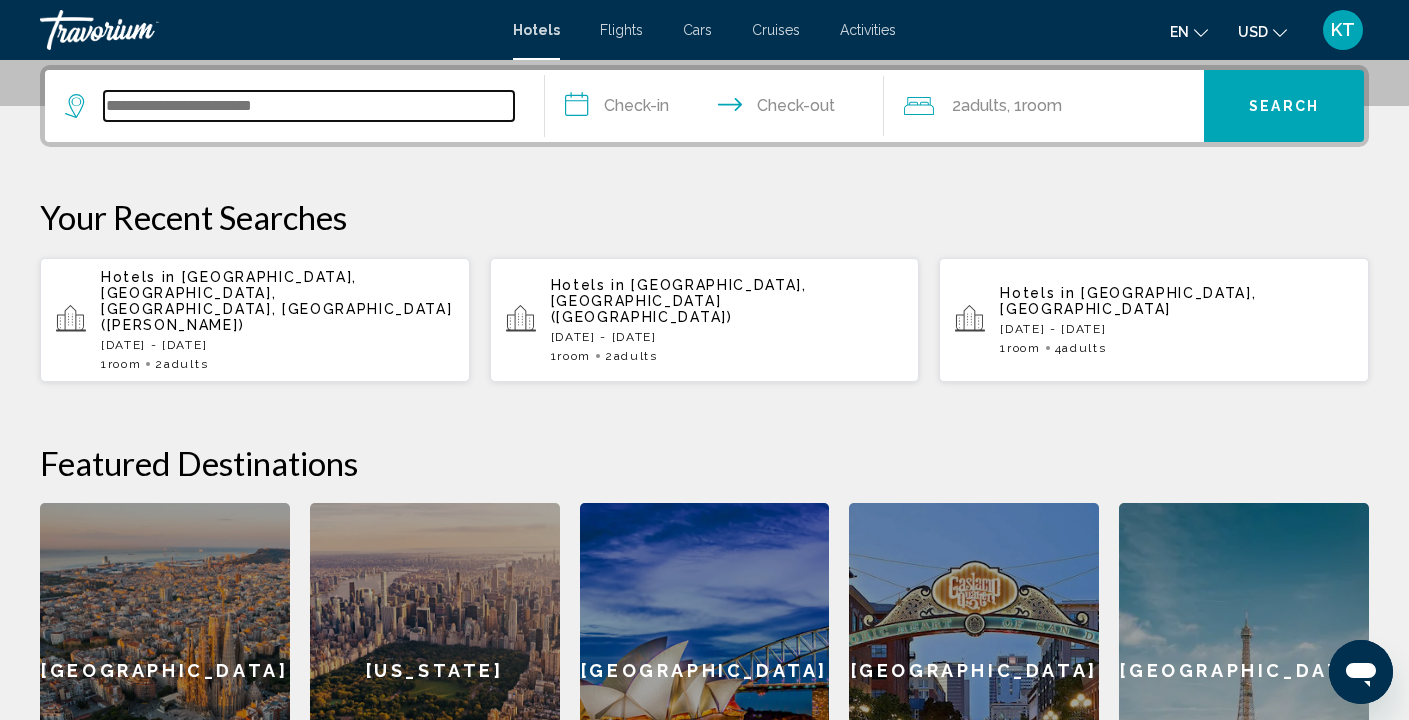 click at bounding box center (309, 106) 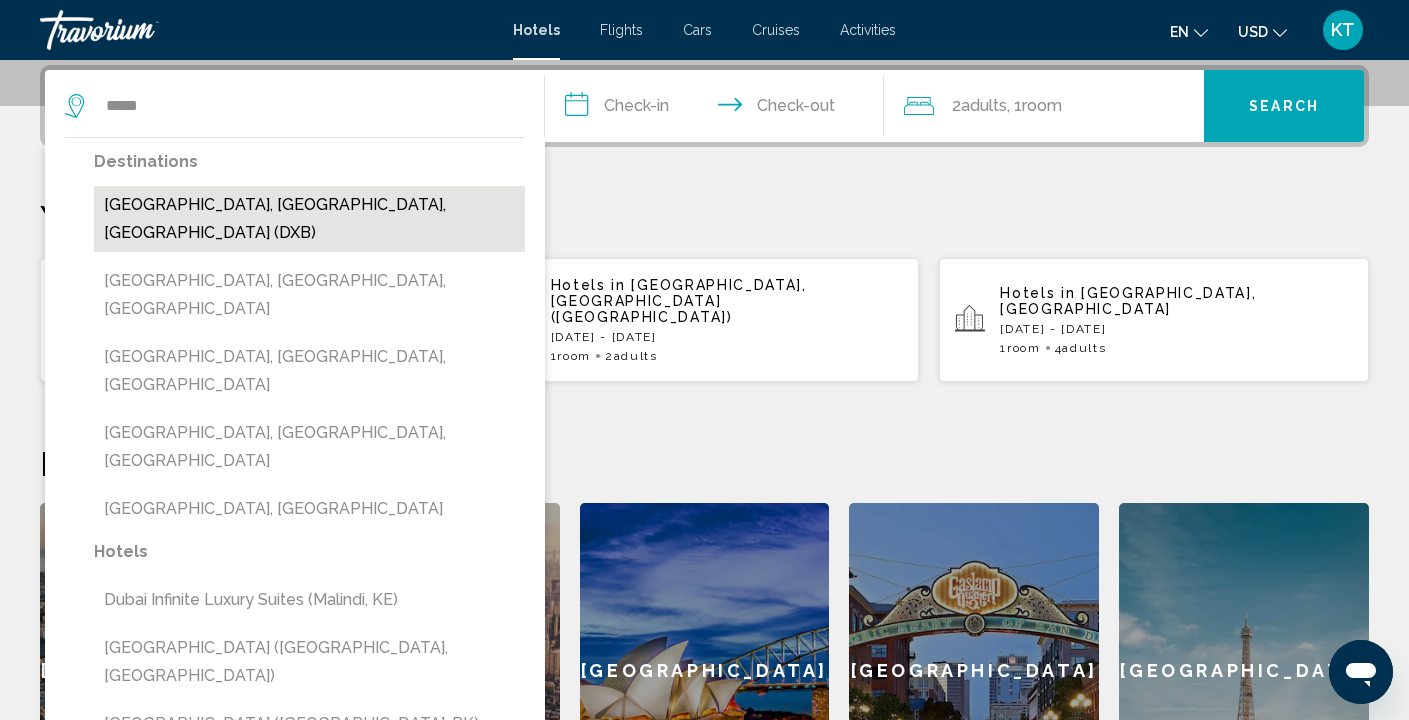 click on "[GEOGRAPHIC_DATA], [GEOGRAPHIC_DATA], [GEOGRAPHIC_DATA] (DXB)" at bounding box center (309, 219) 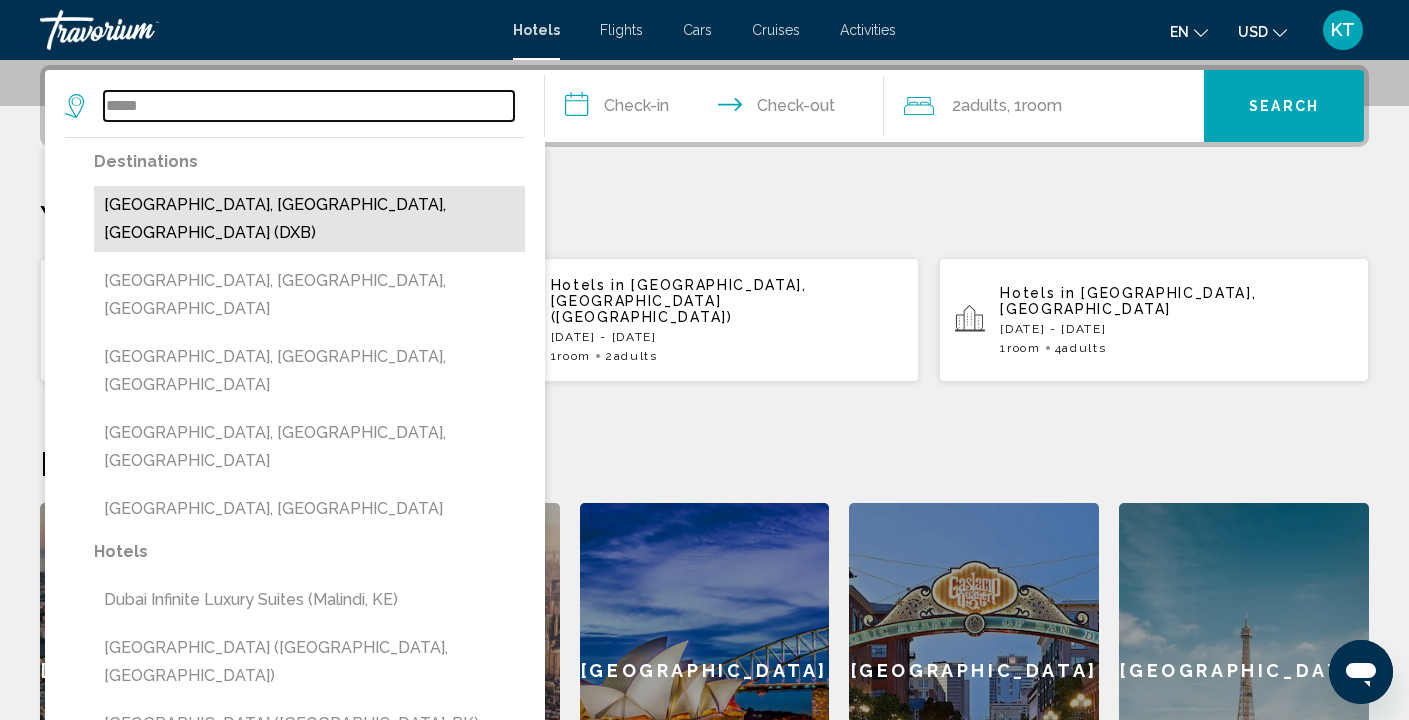type on "**********" 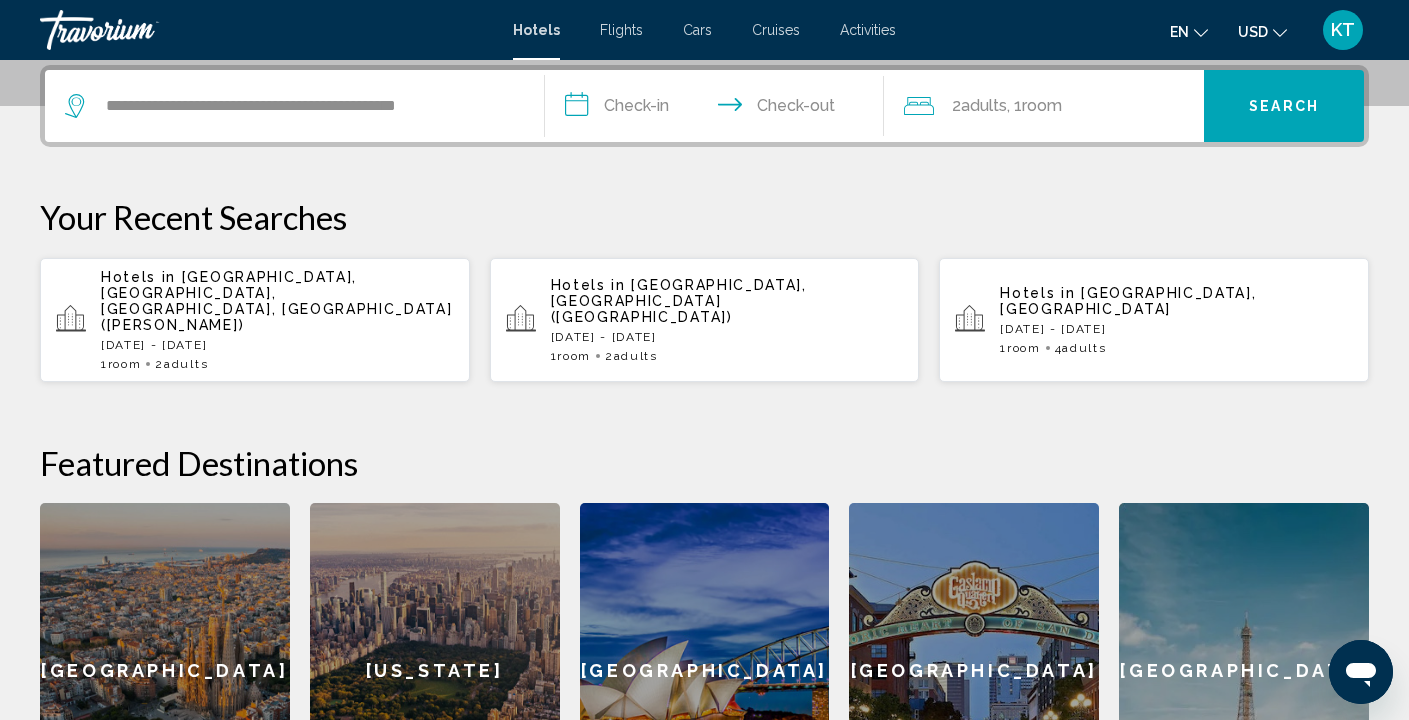 click on "**********" at bounding box center (719, 109) 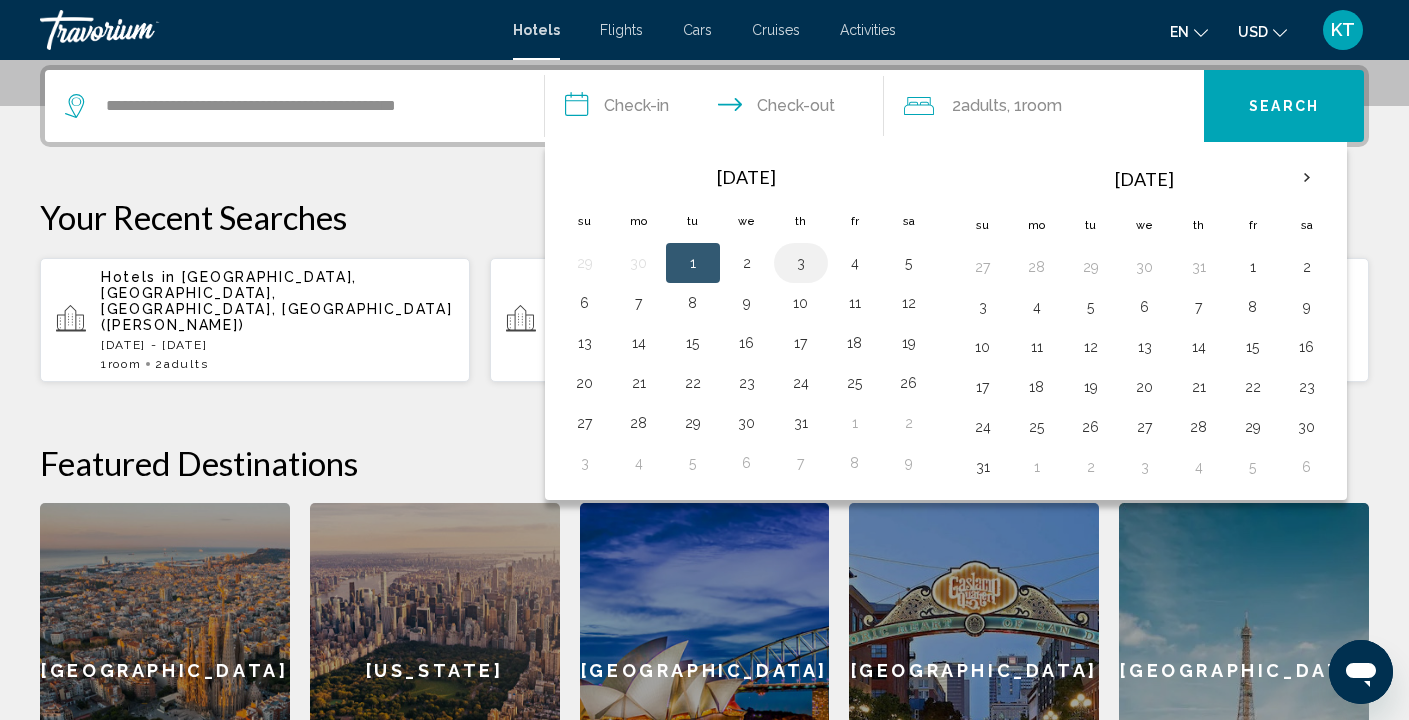 click on "3" at bounding box center [801, 263] 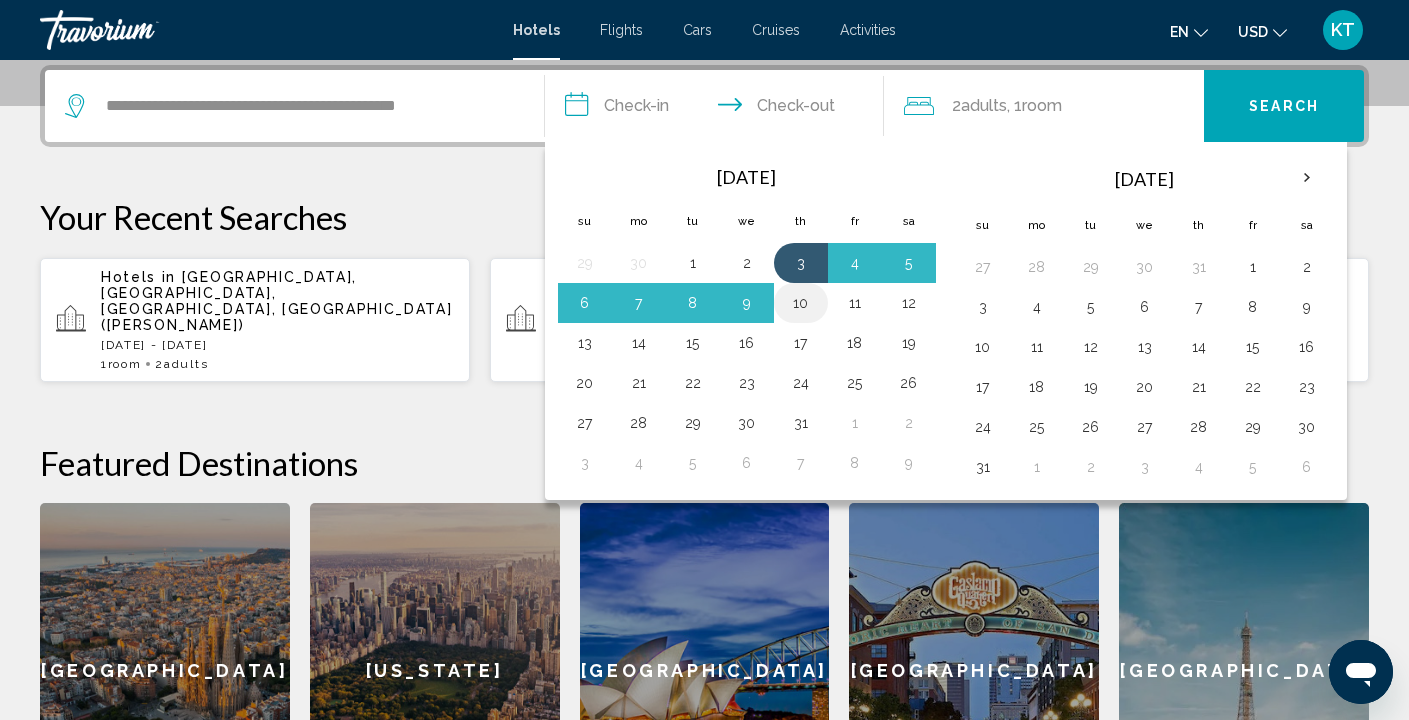 click on "10" at bounding box center (801, 303) 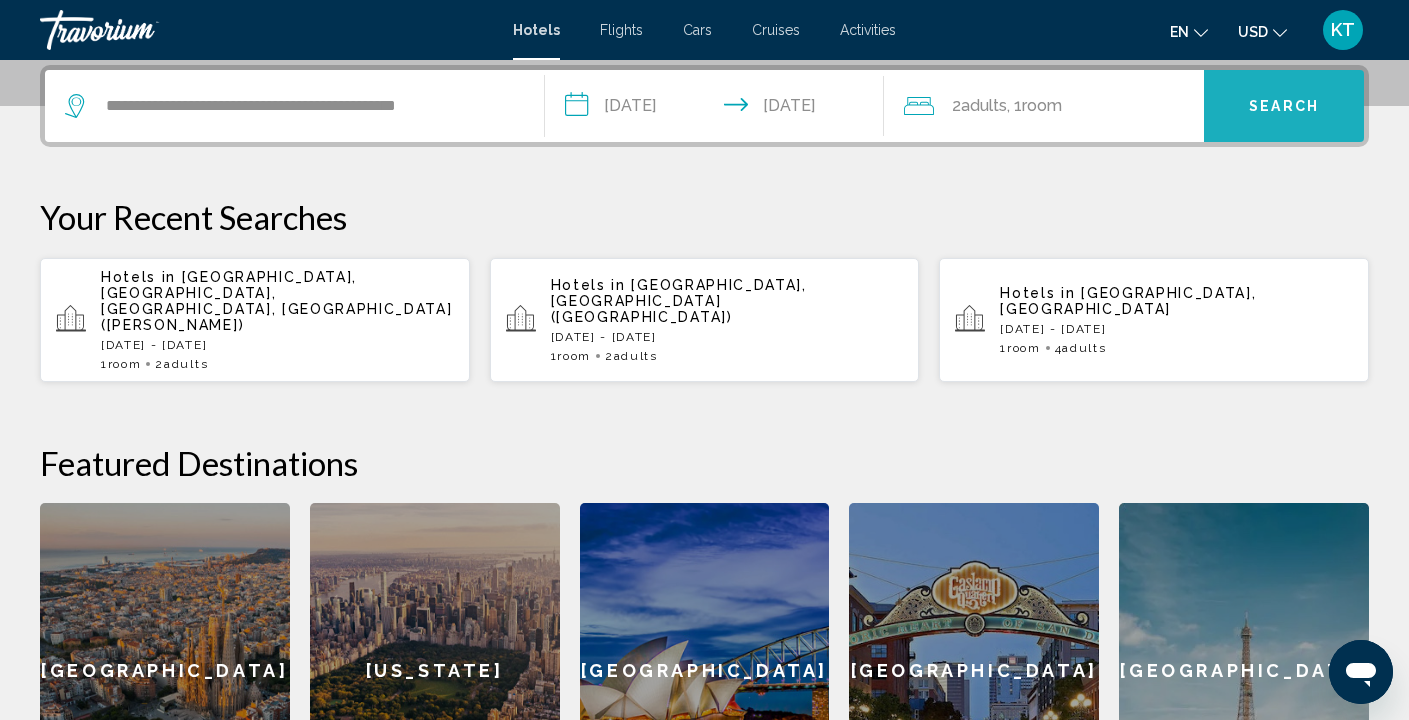 click on "Search" at bounding box center [1284, 106] 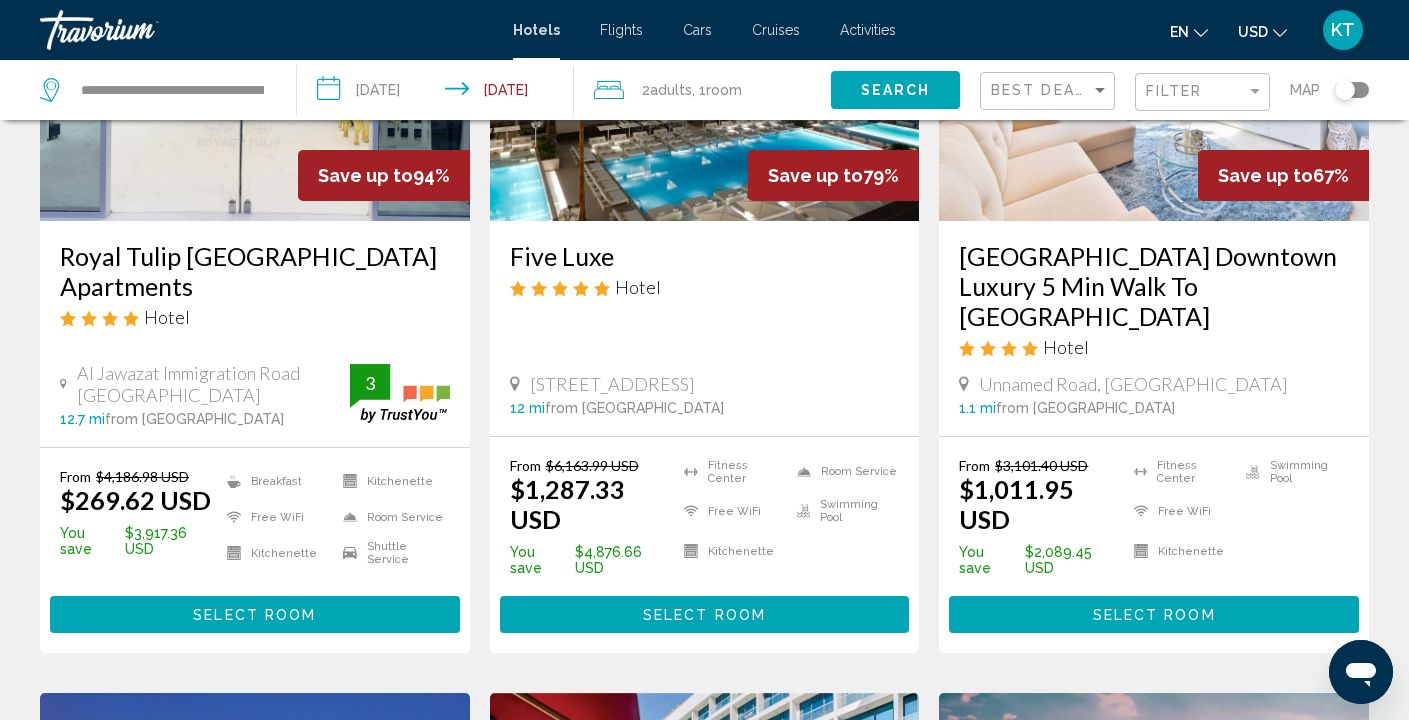 scroll, scrollTop: 311, scrollLeft: 0, axis: vertical 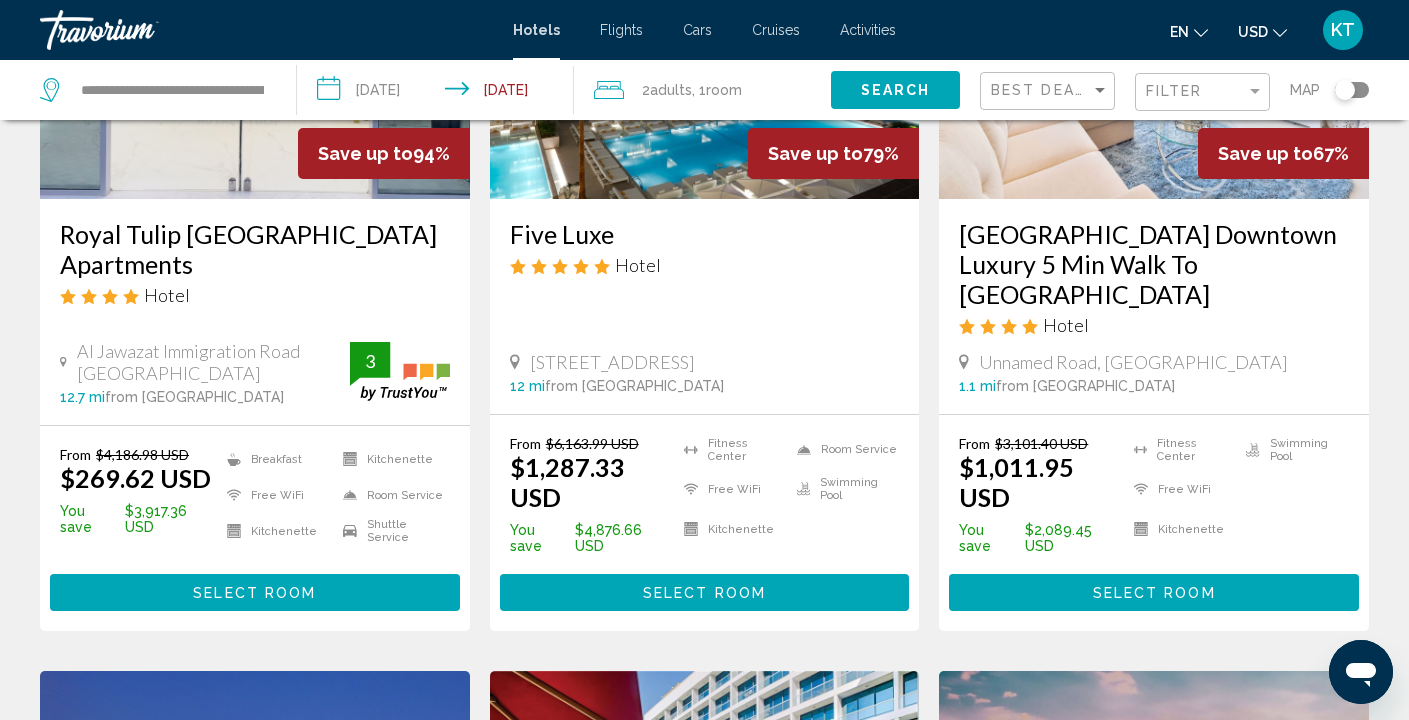 click on "Select Room" at bounding box center (254, 593) 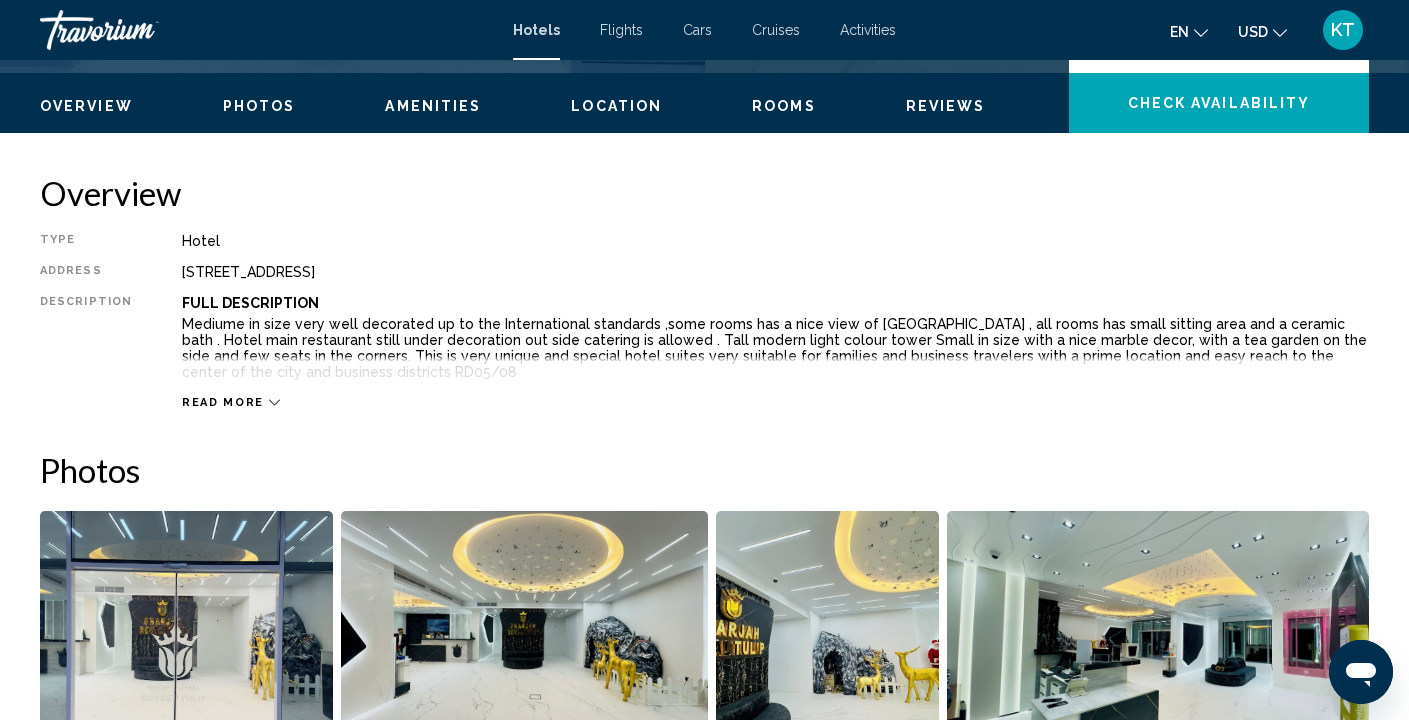 scroll, scrollTop: 371, scrollLeft: 0, axis: vertical 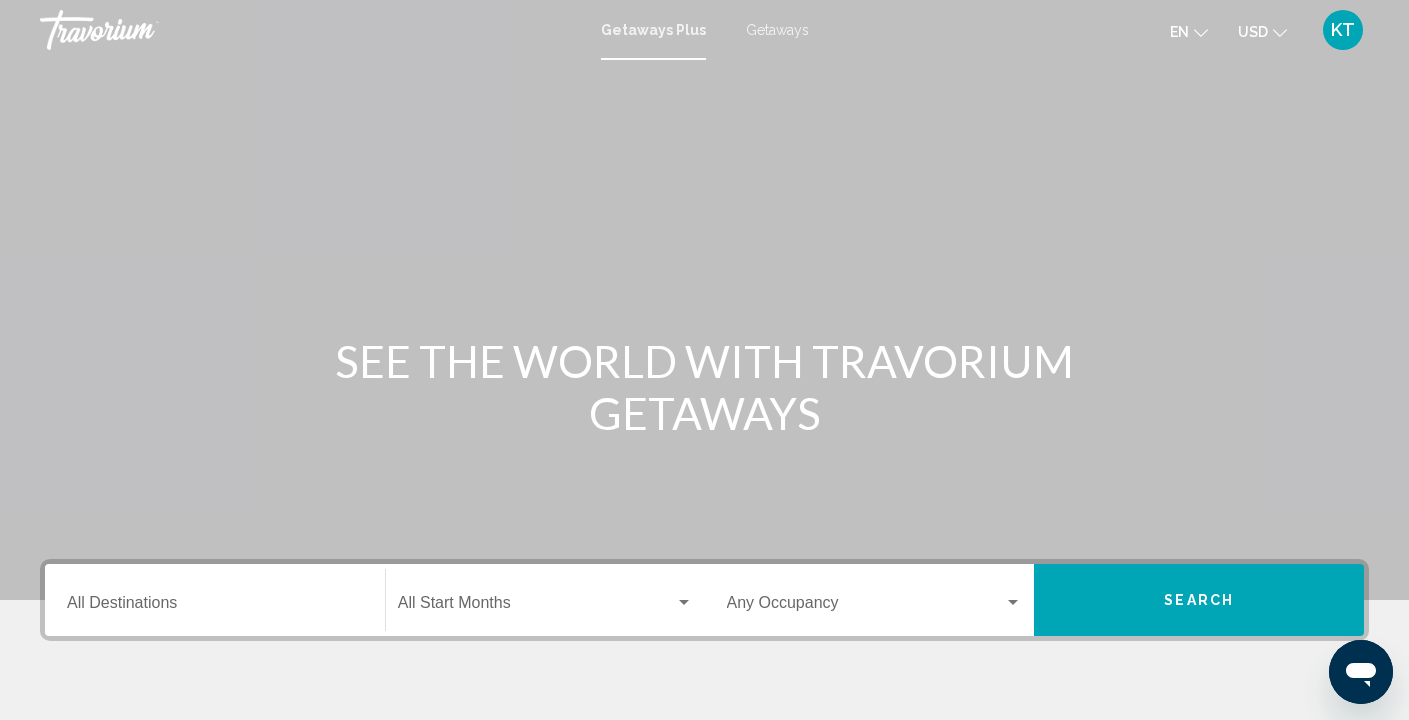 click on "Getaways" at bounding box center (777, 30) 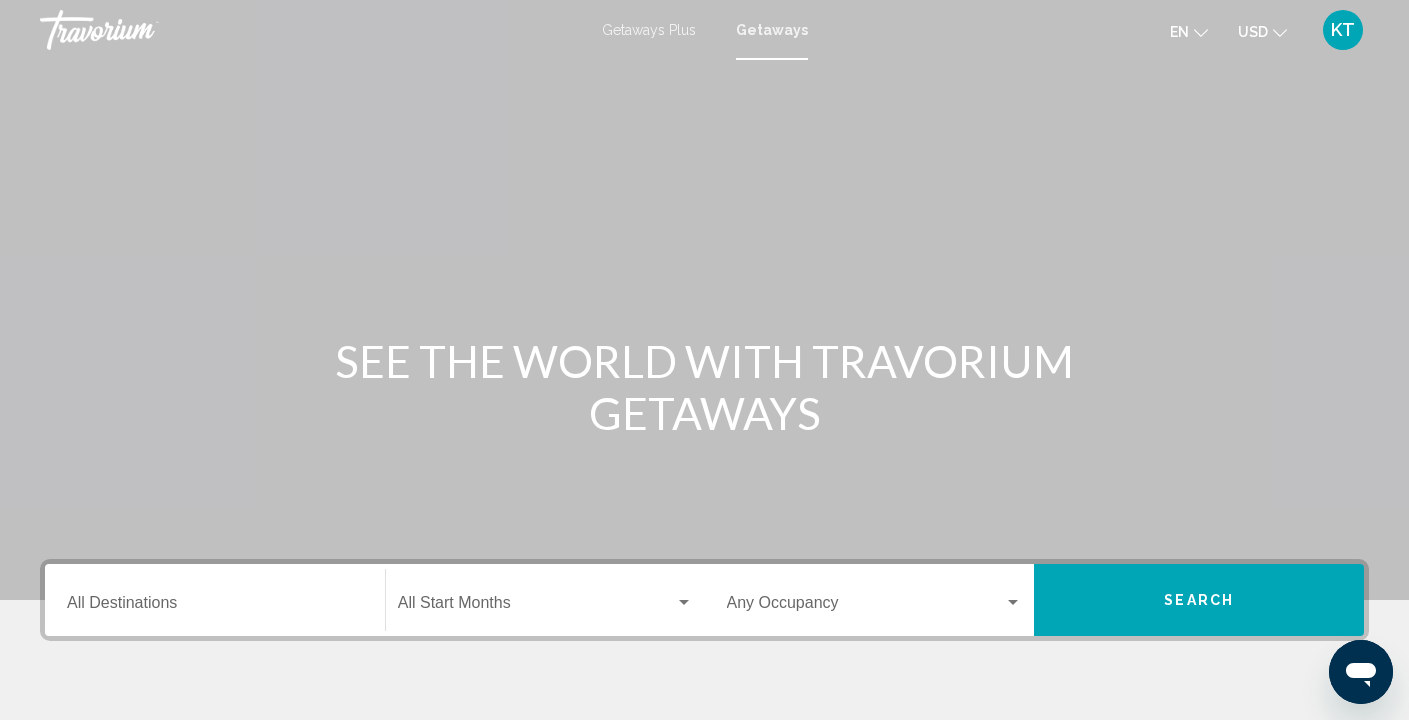 scroll, scrollTop: 175, scrollLeft: 0, axis: vertical 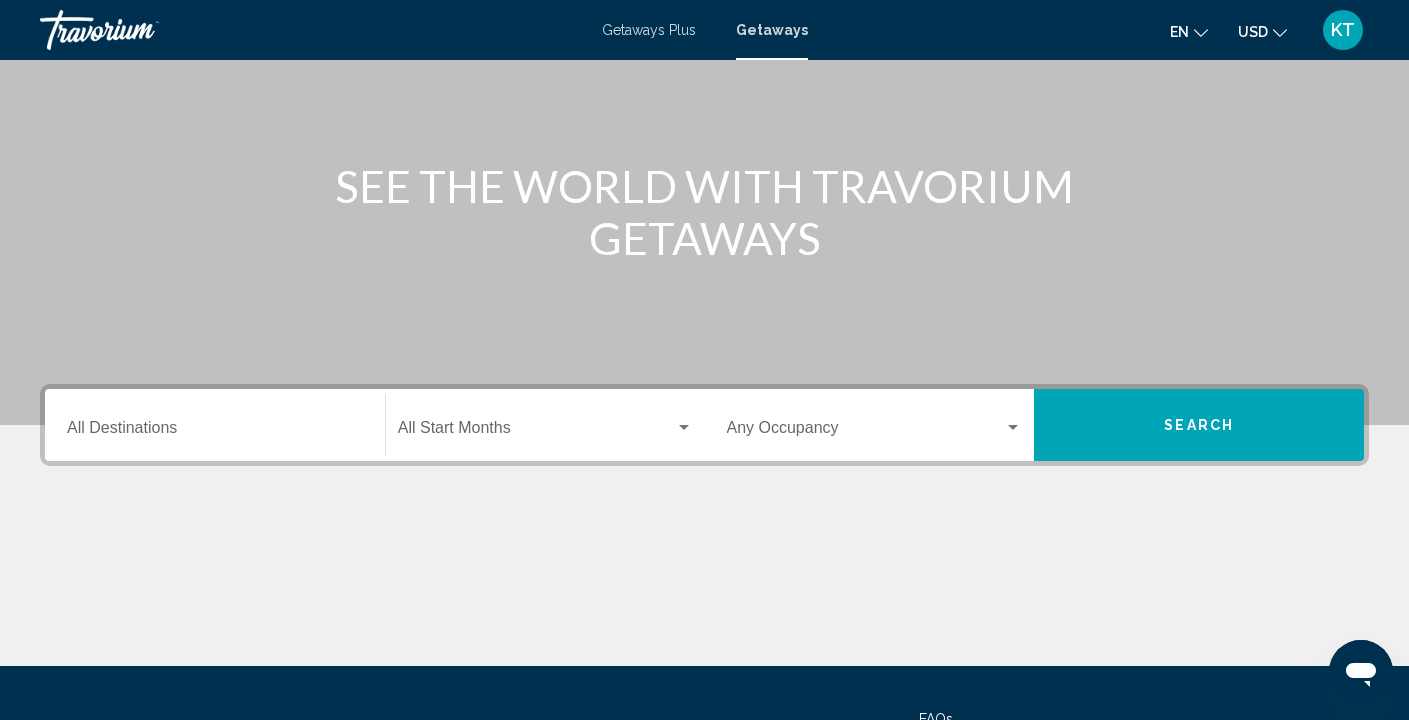 click on "Destination All Destinations" at bounding box center (215, 432) 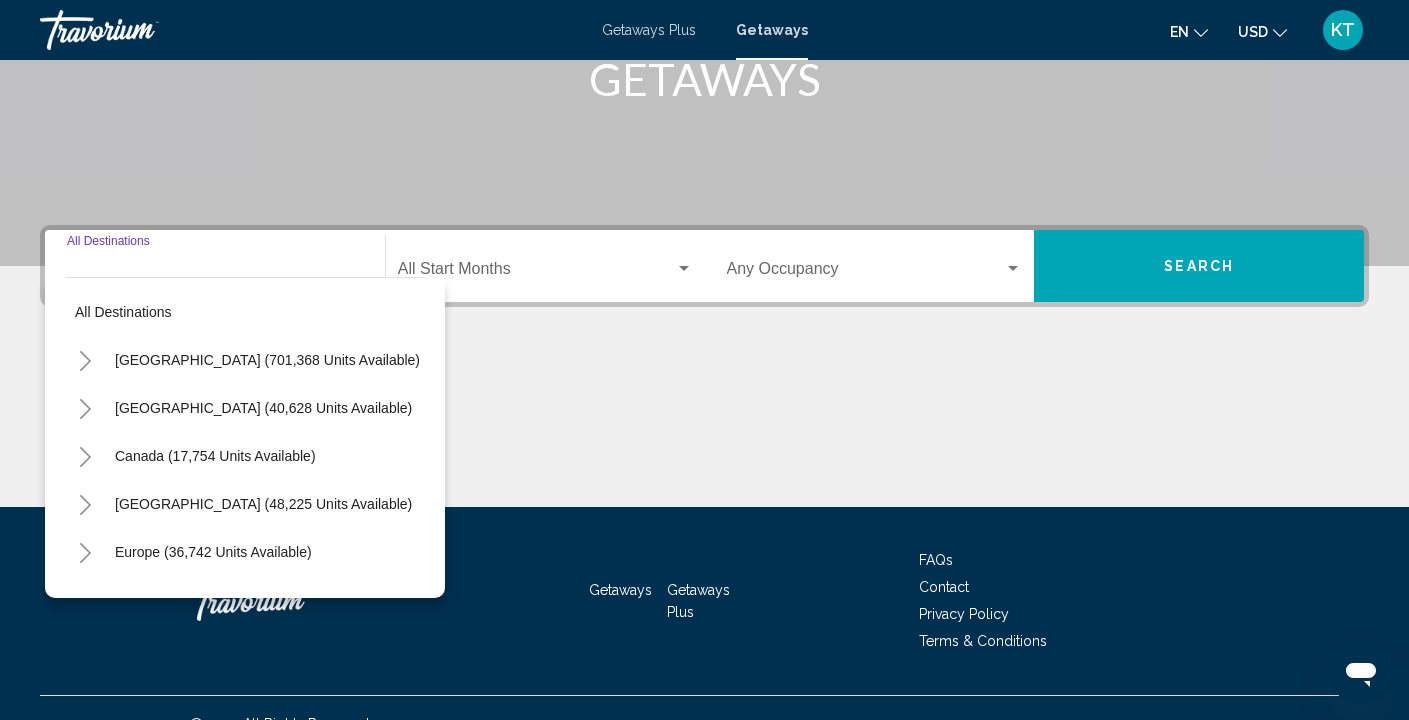 scroll, scrollTop: 366, scrollLeft: 0, axis: vertical 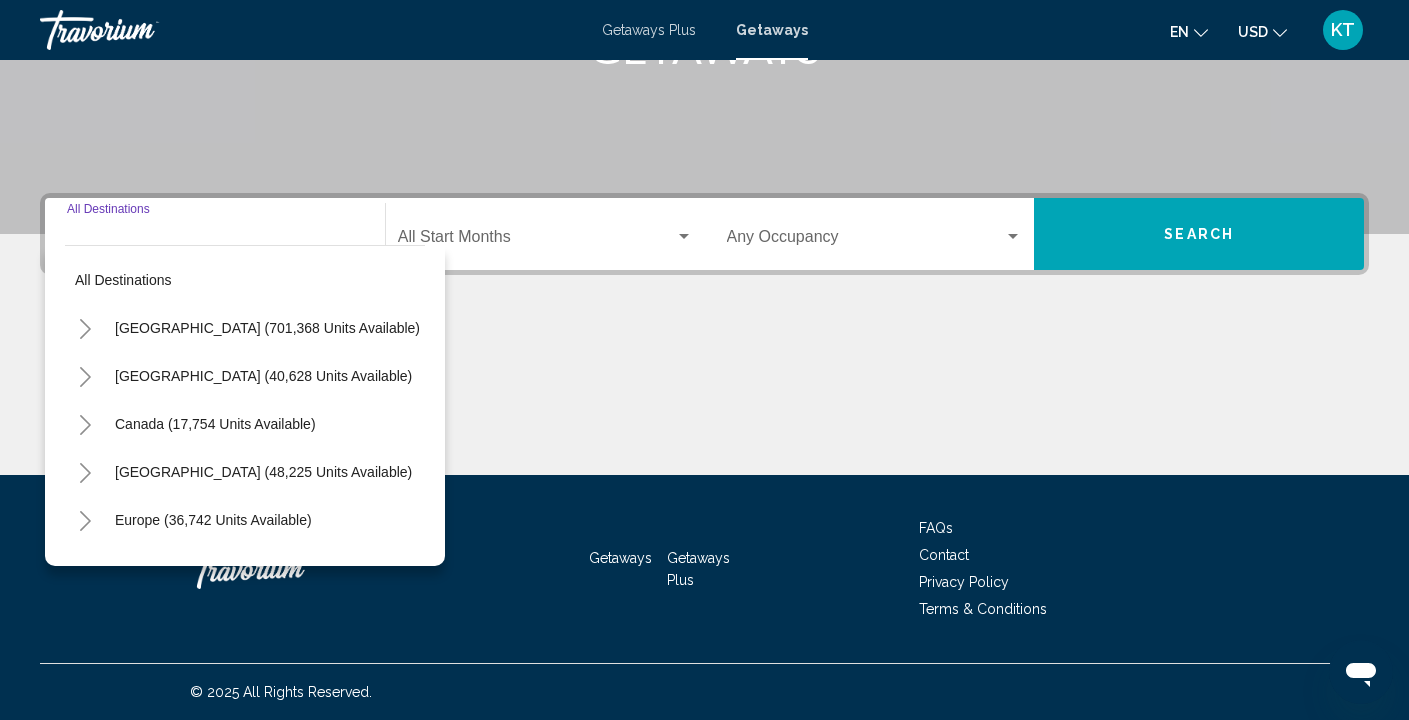 click 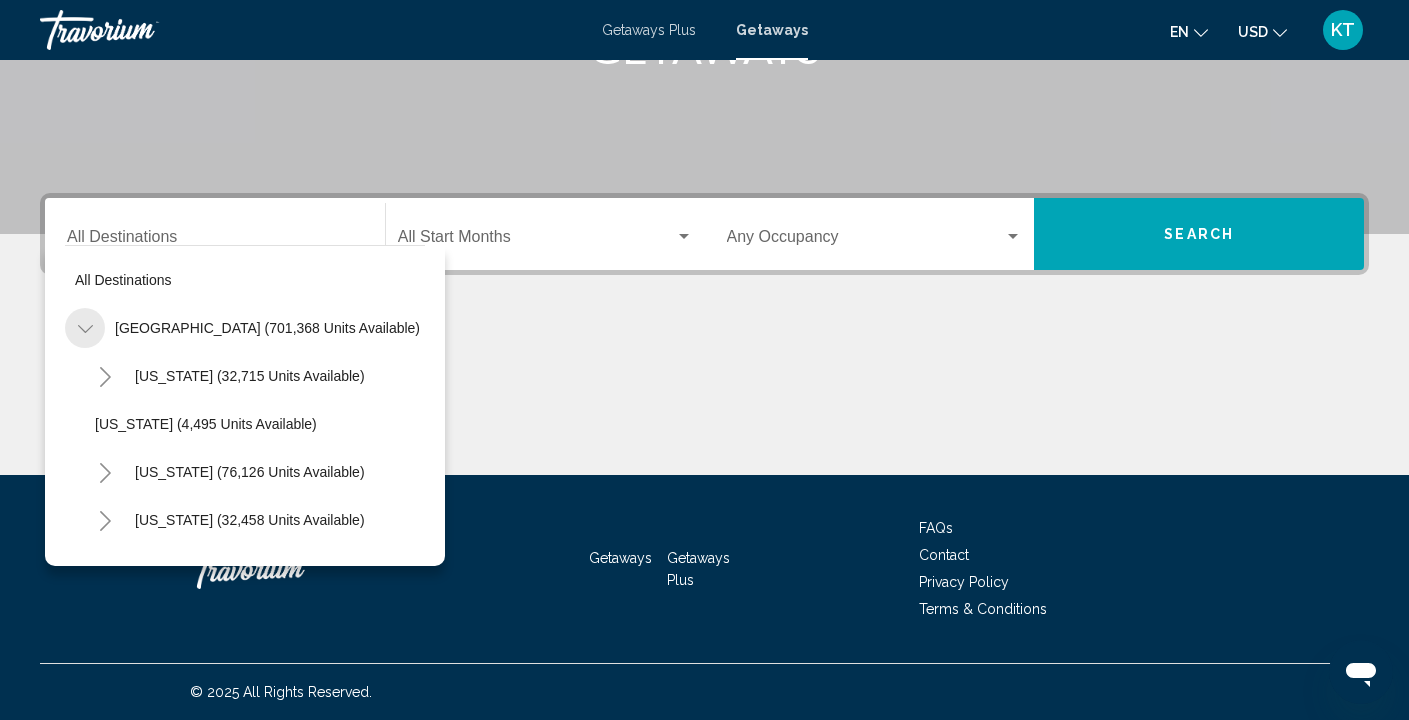 click 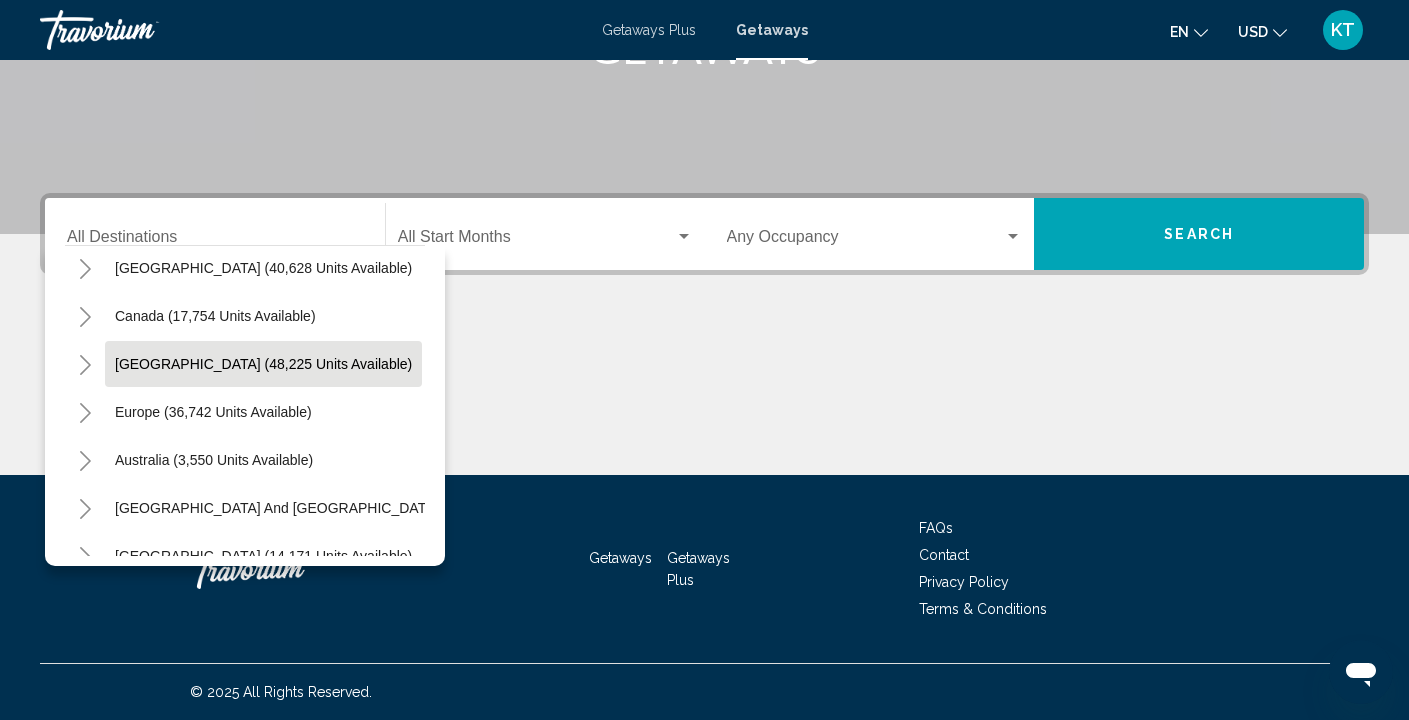 scroll, scrollTop: 116, scrollLeft: 0, axis: vertical 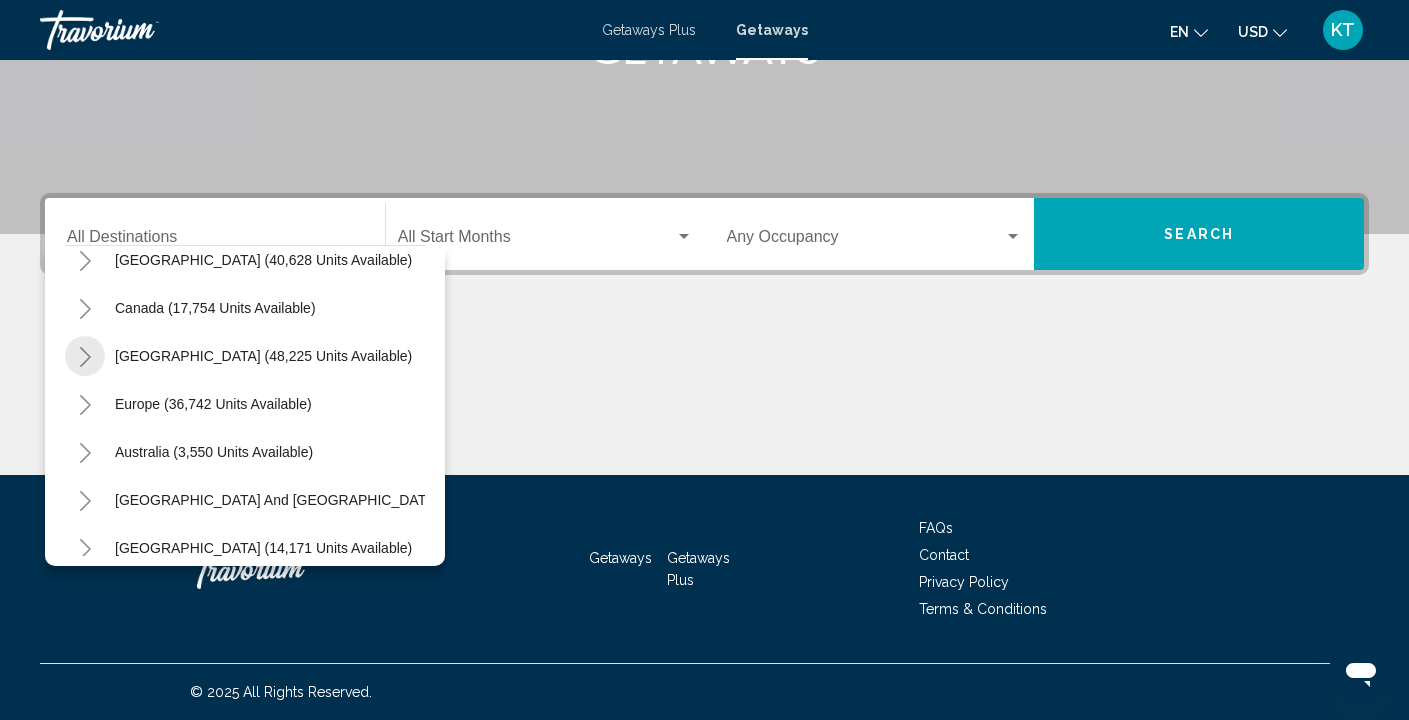 click 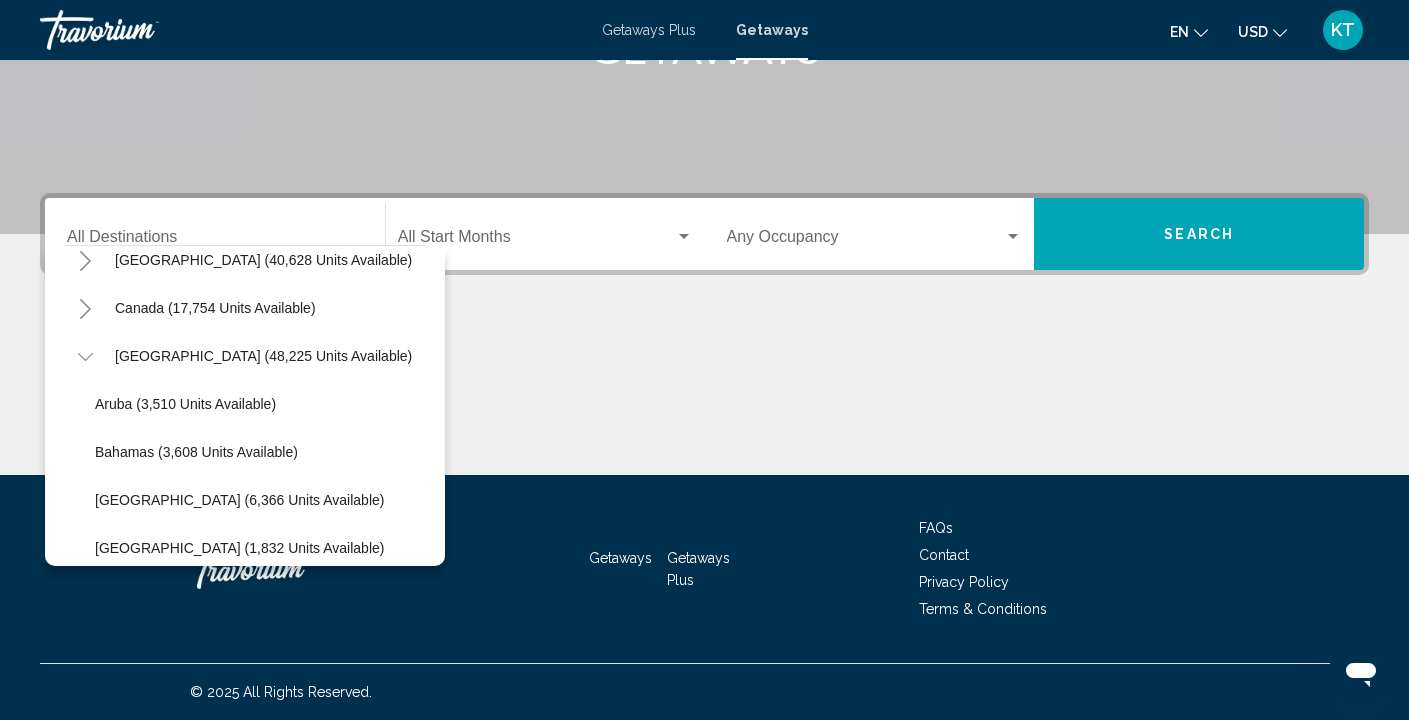 click 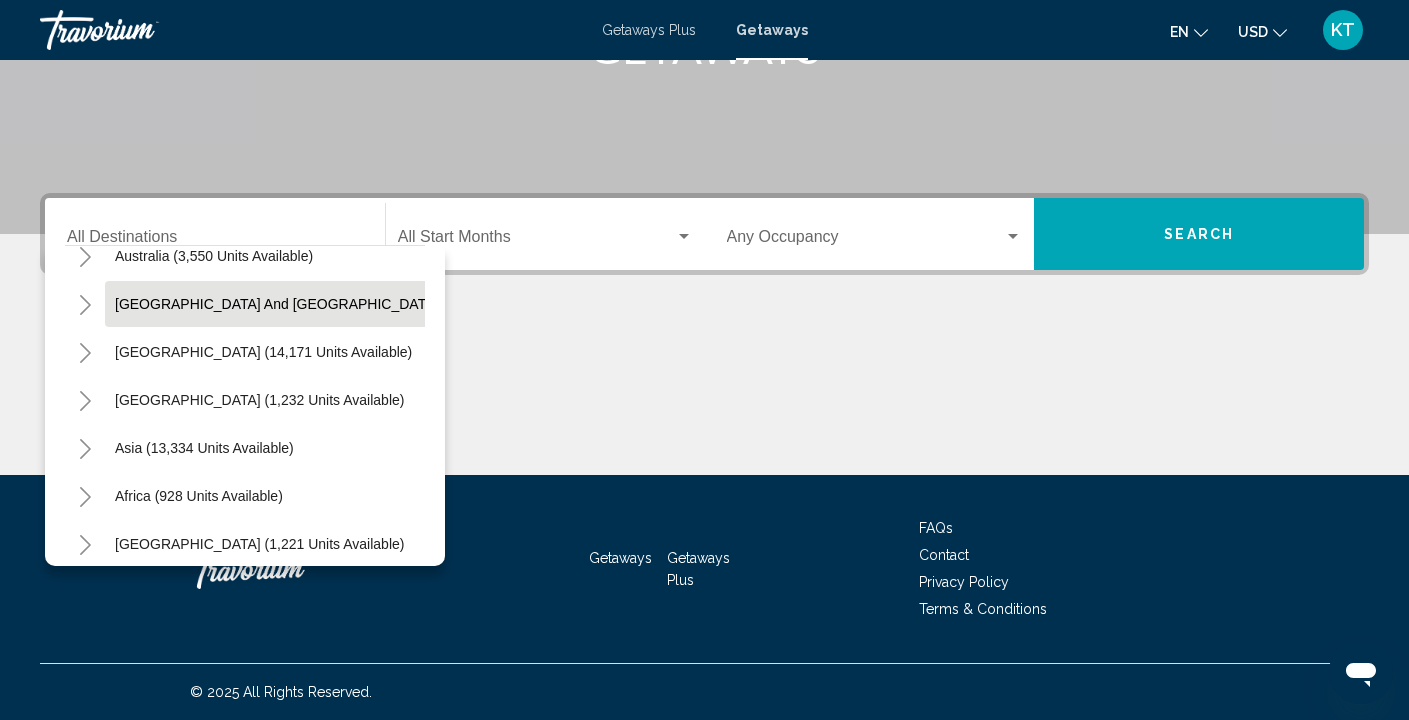 scroll, scrollTop: 339, scrollLeft: 0, axis: vertical 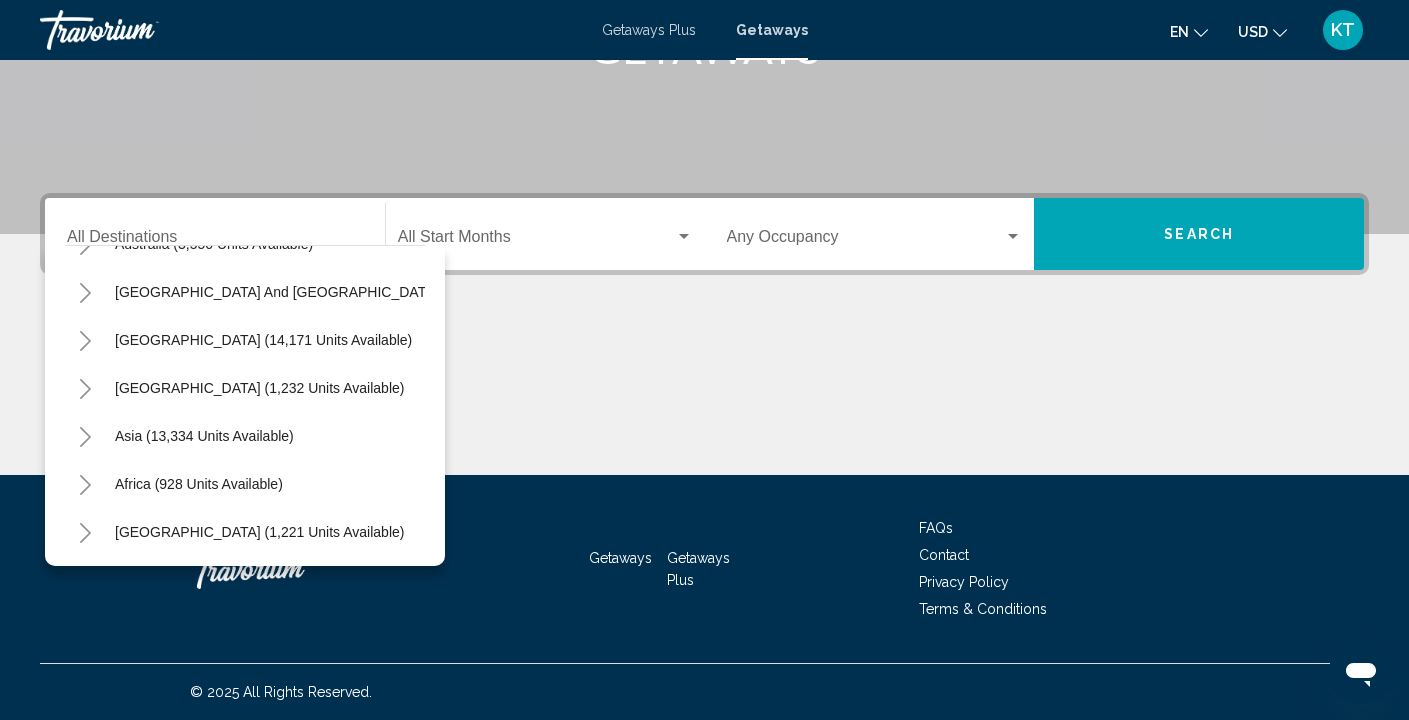 click 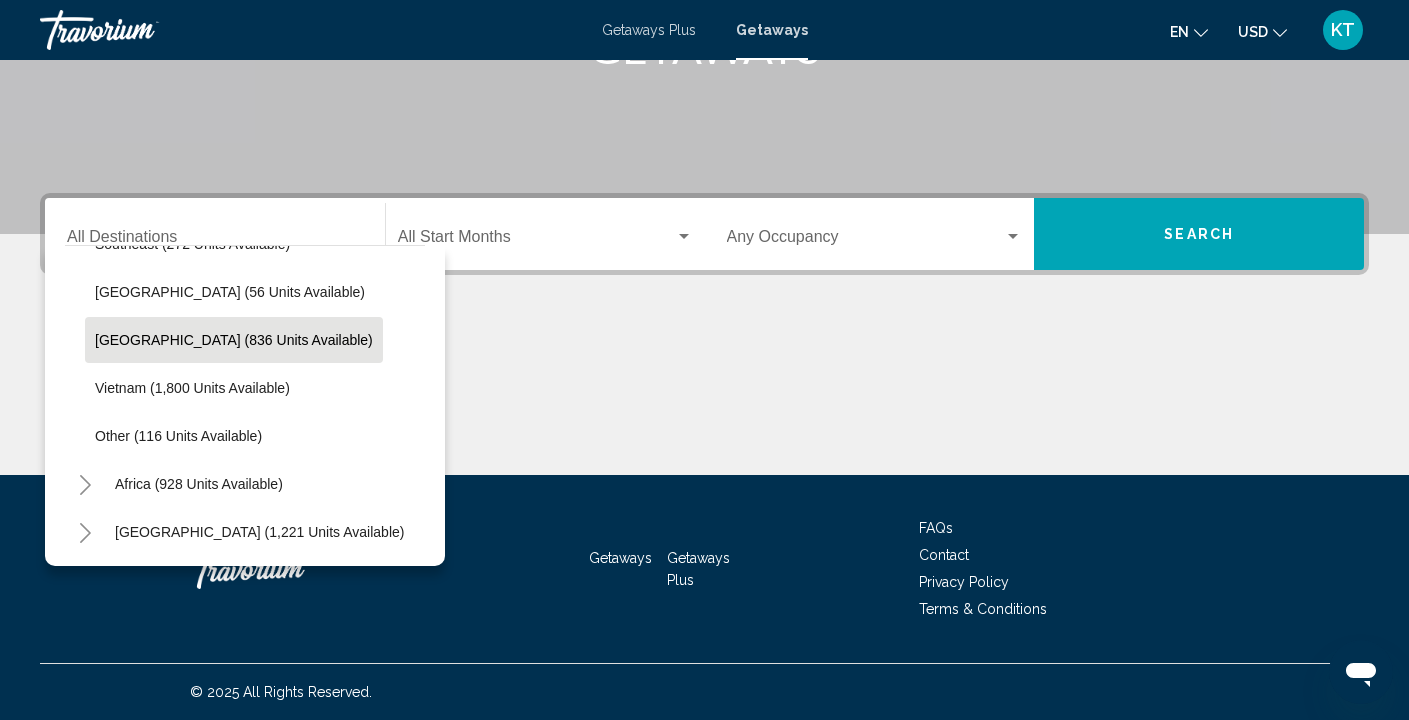 scroll, scrollTop: 1059, scrollLeft: 0, axis: vertical 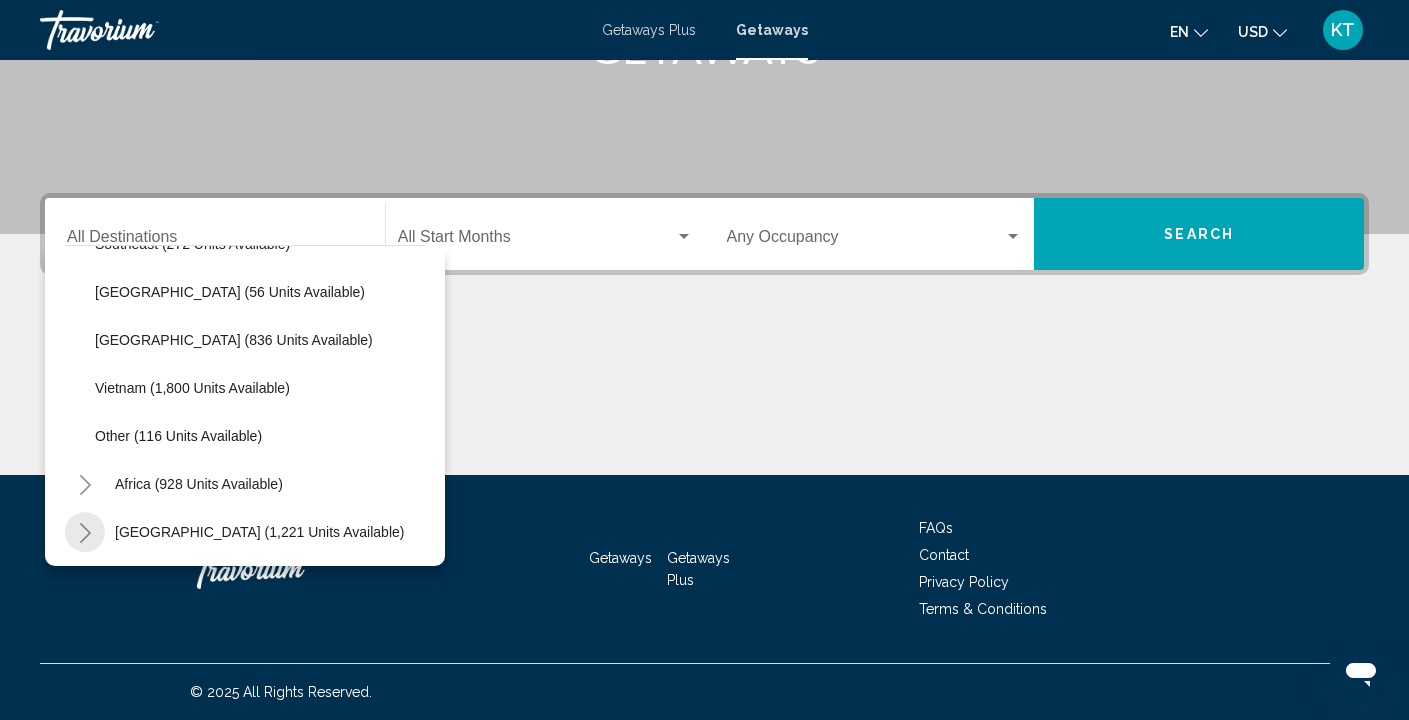 click 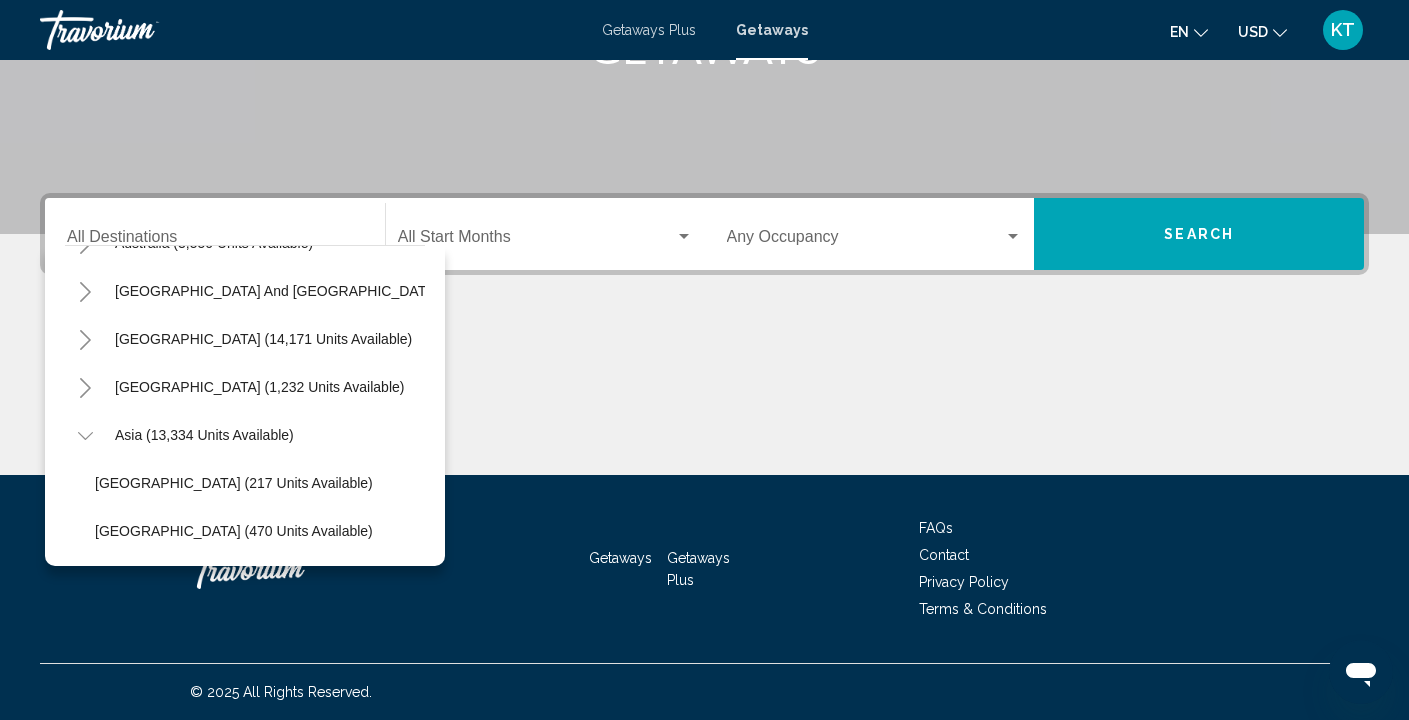 scroll, scrollTop: 316, scrollLeft: 0, axis: vertical 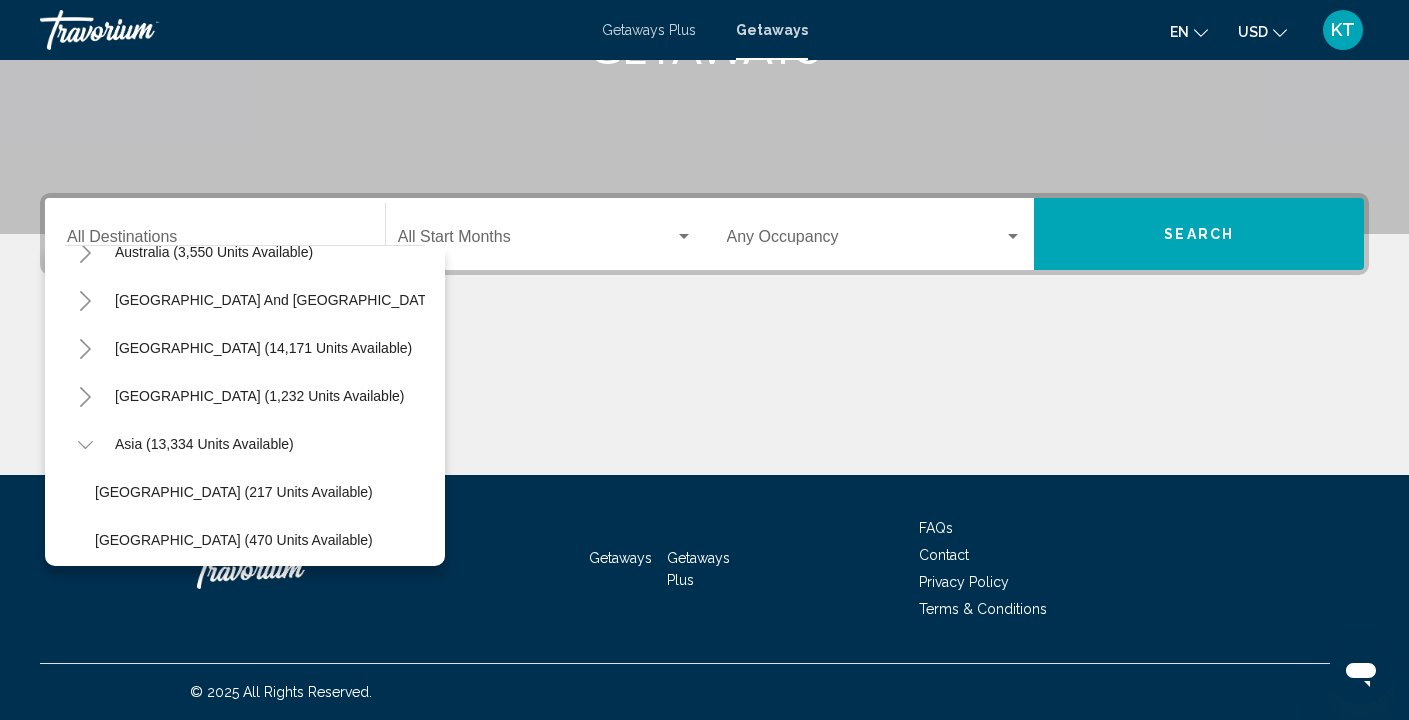 click 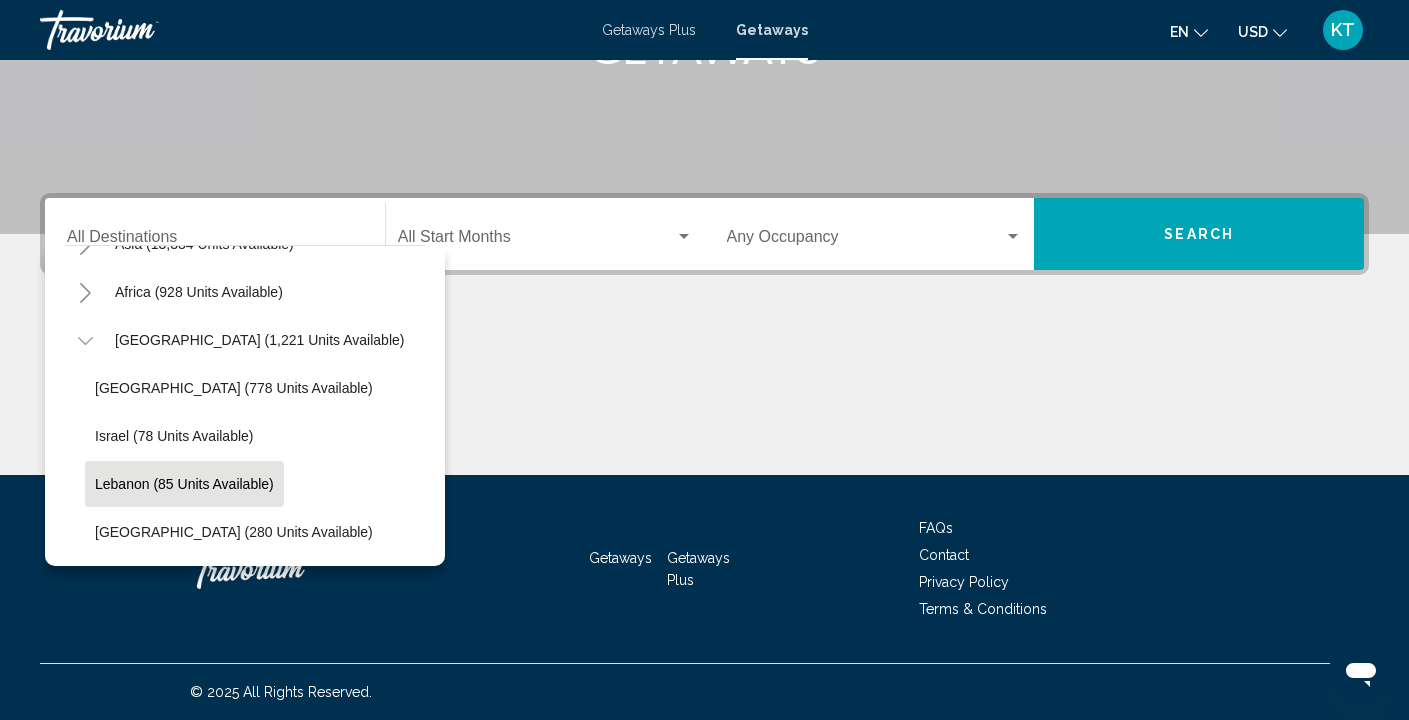 scroll, scrollTop: 531, scrollLeft: 0, axis: vertical 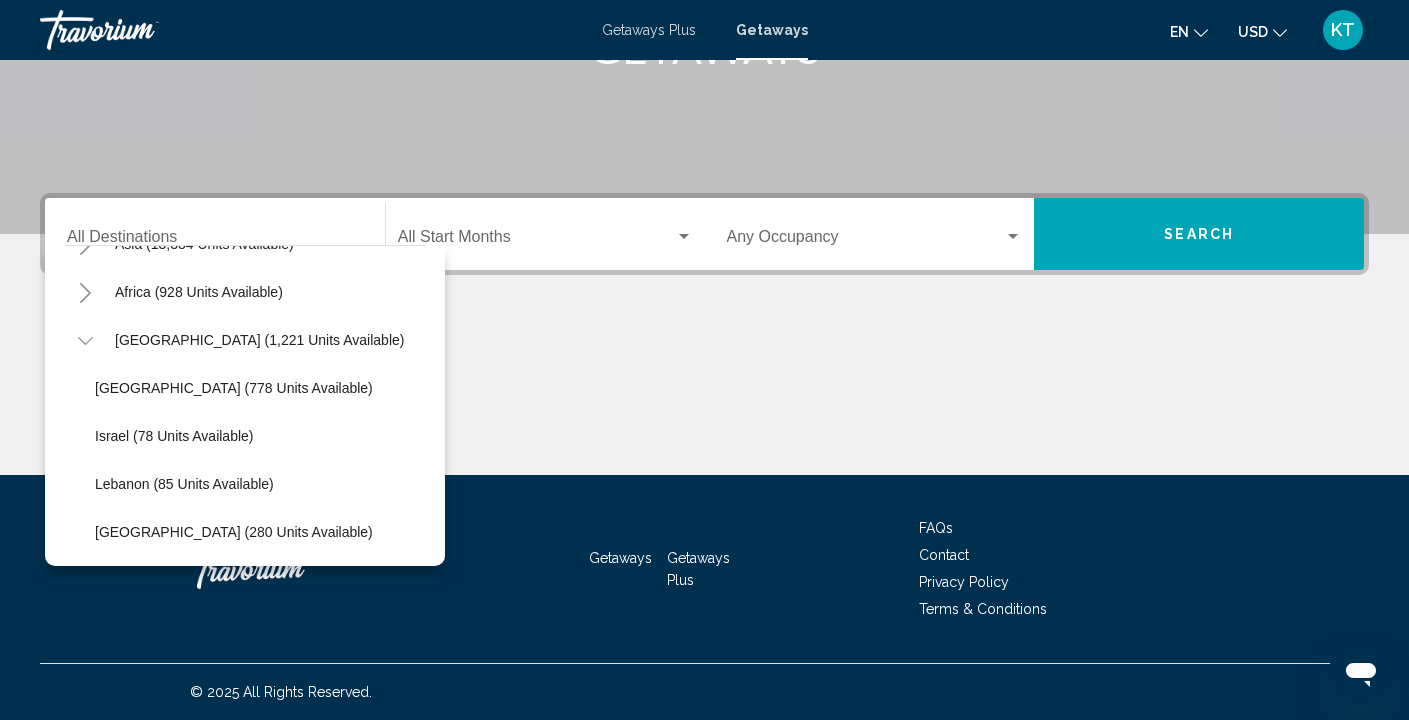 click 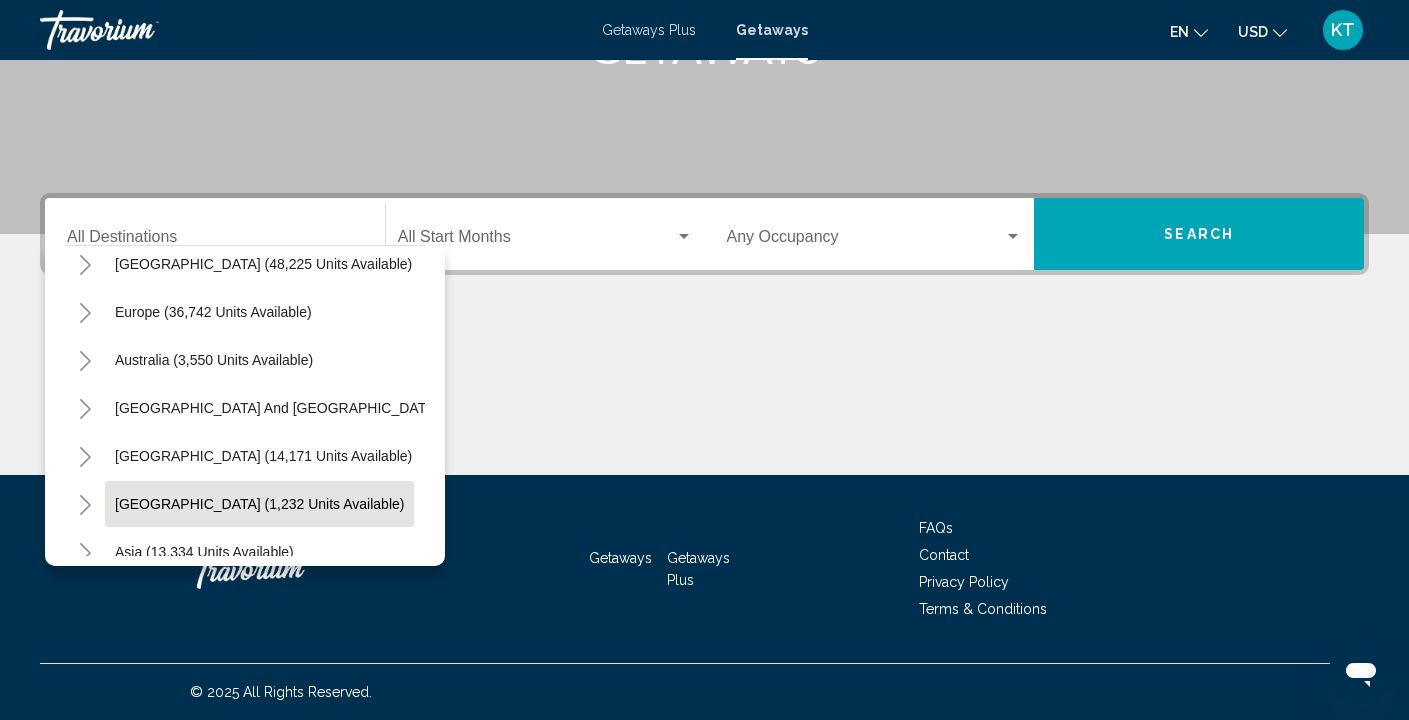 scroll, scrollTop: 203, scrollLeft: 0, axis: vertical 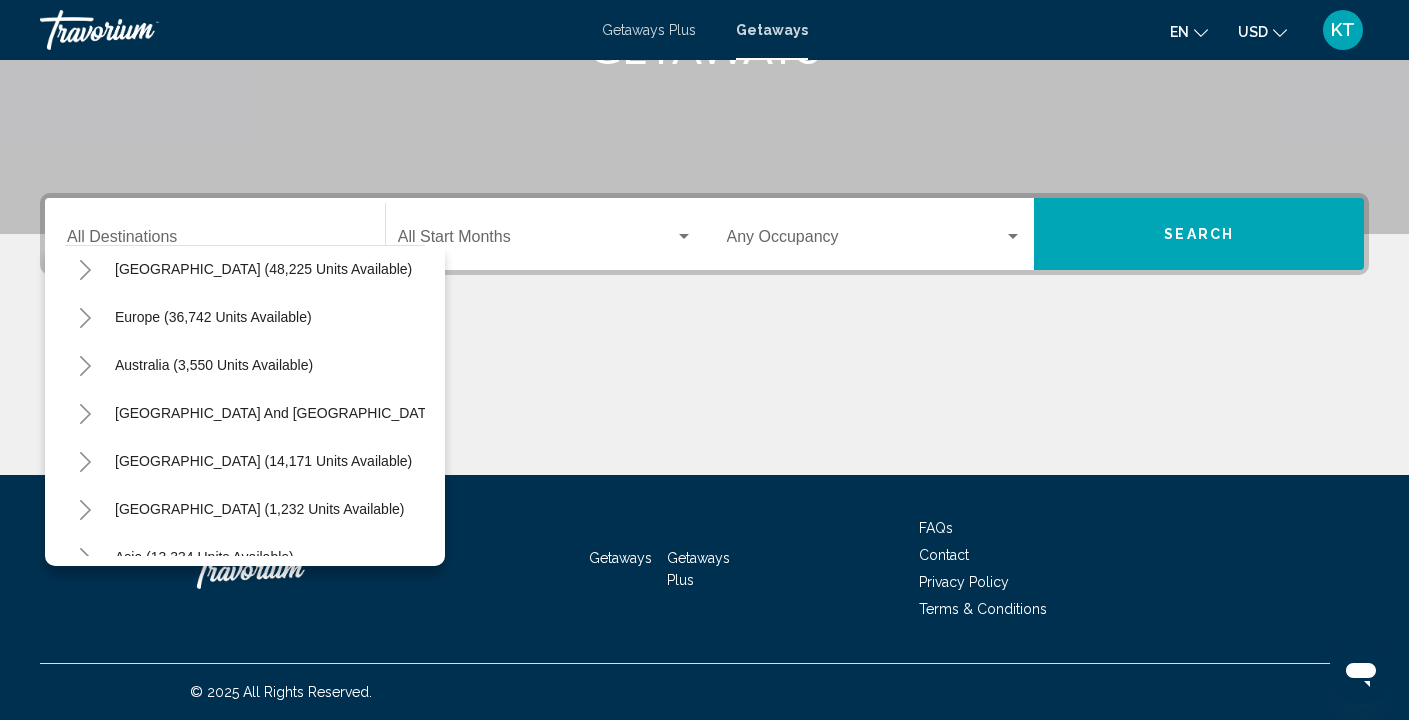 click 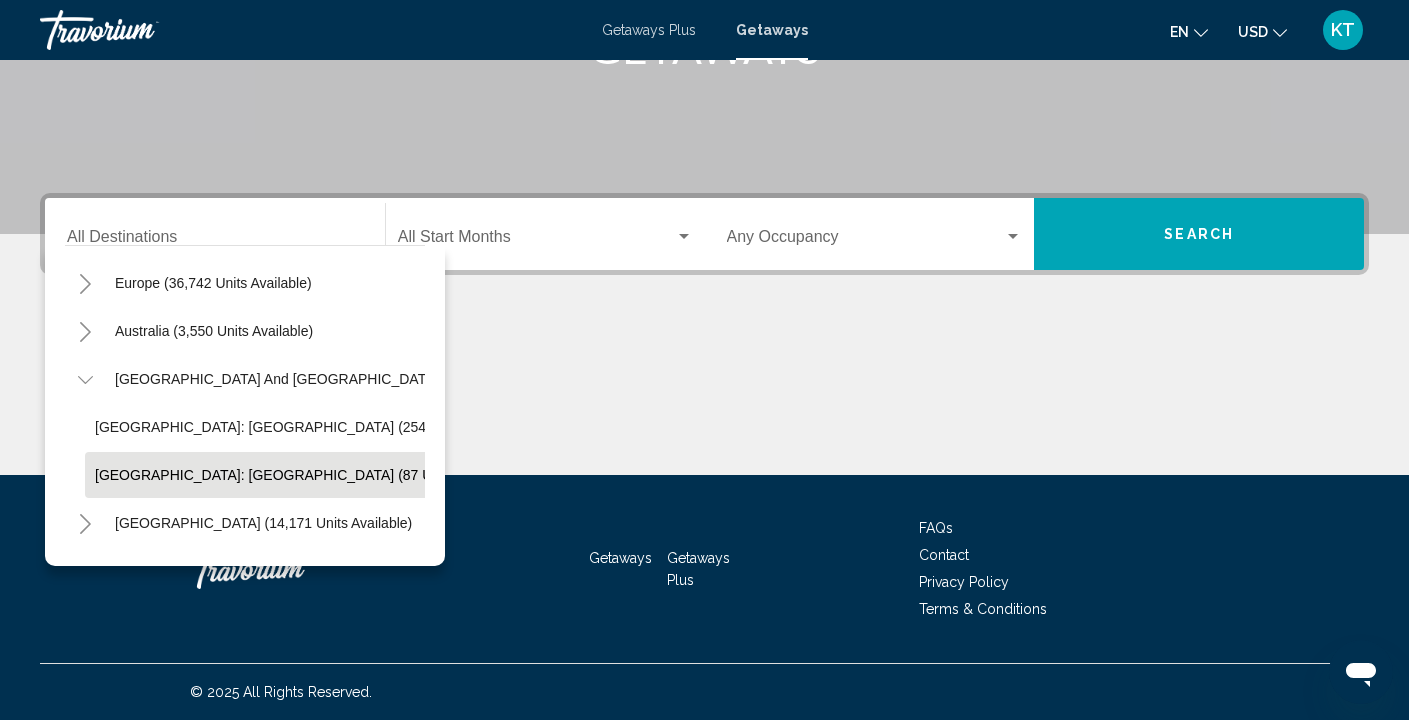 scroll, scrollTop: 227, scrollLeft: 0, axis: vertical 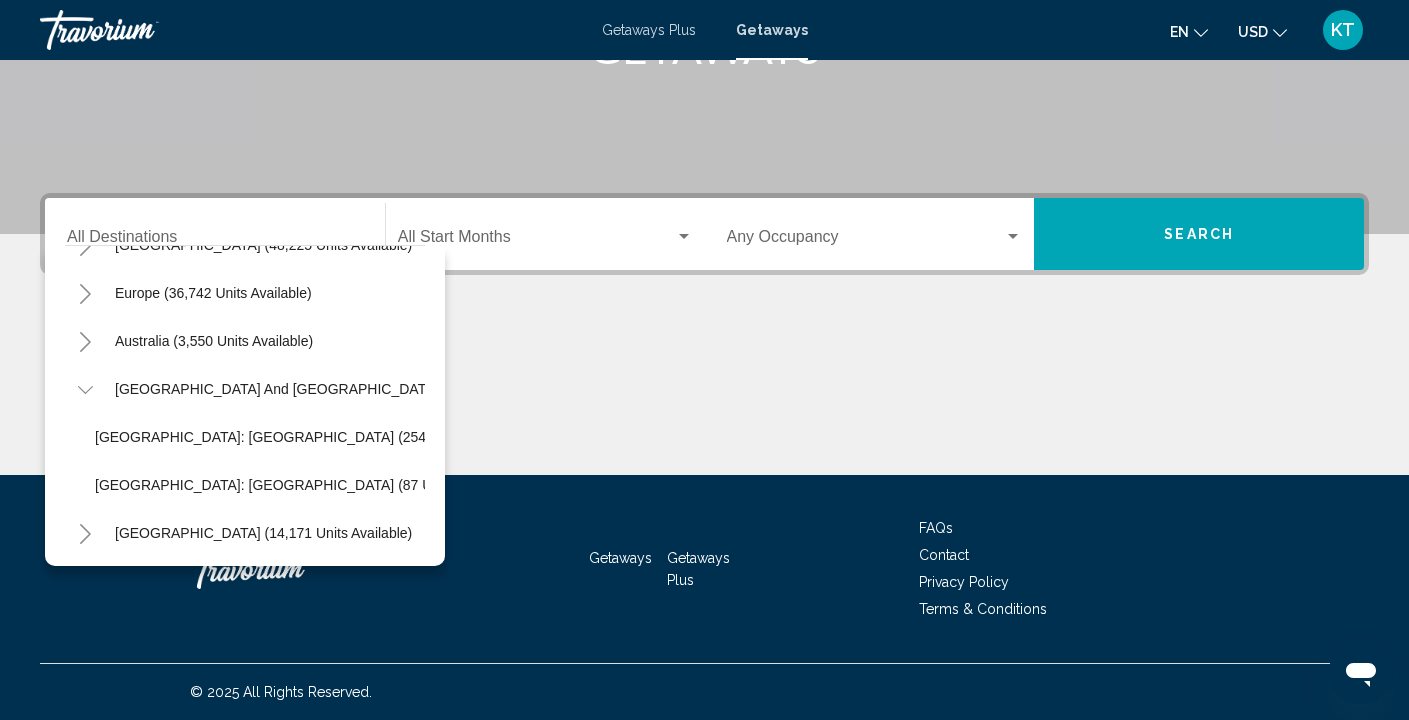click 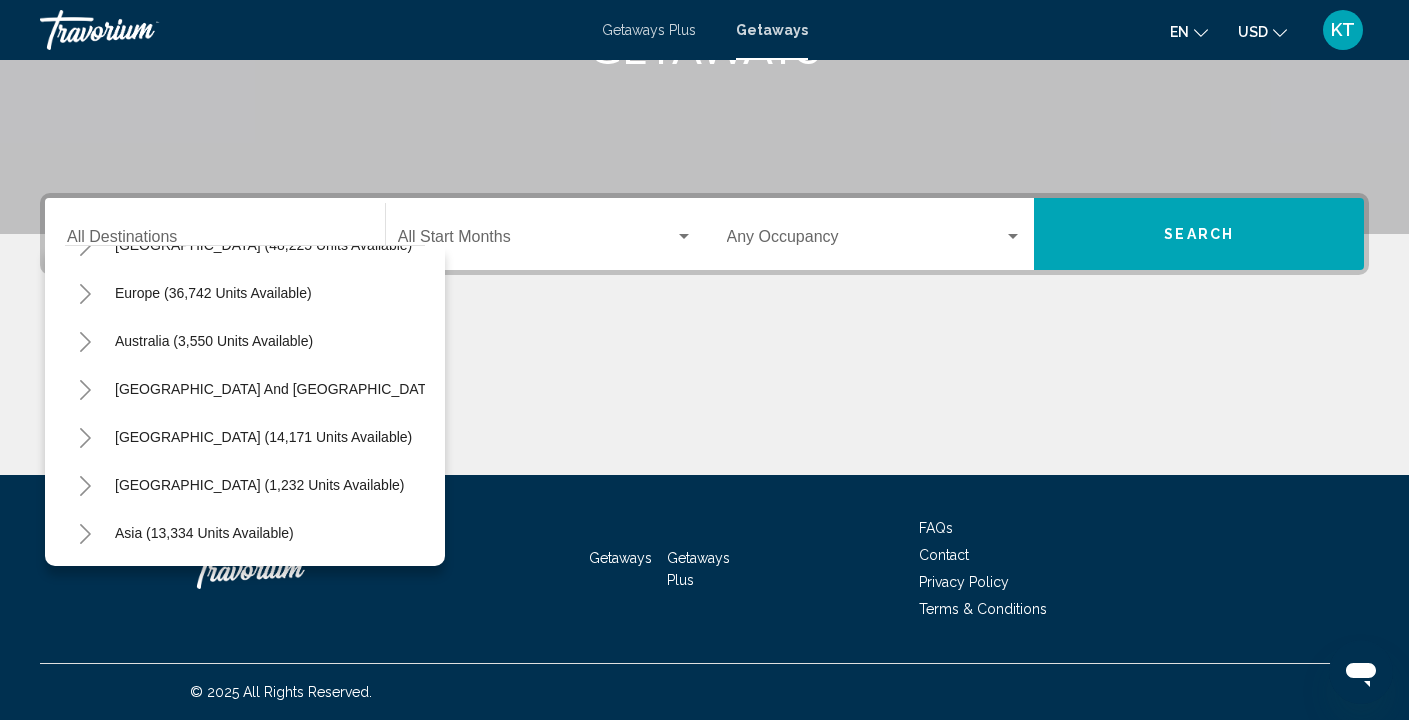 click 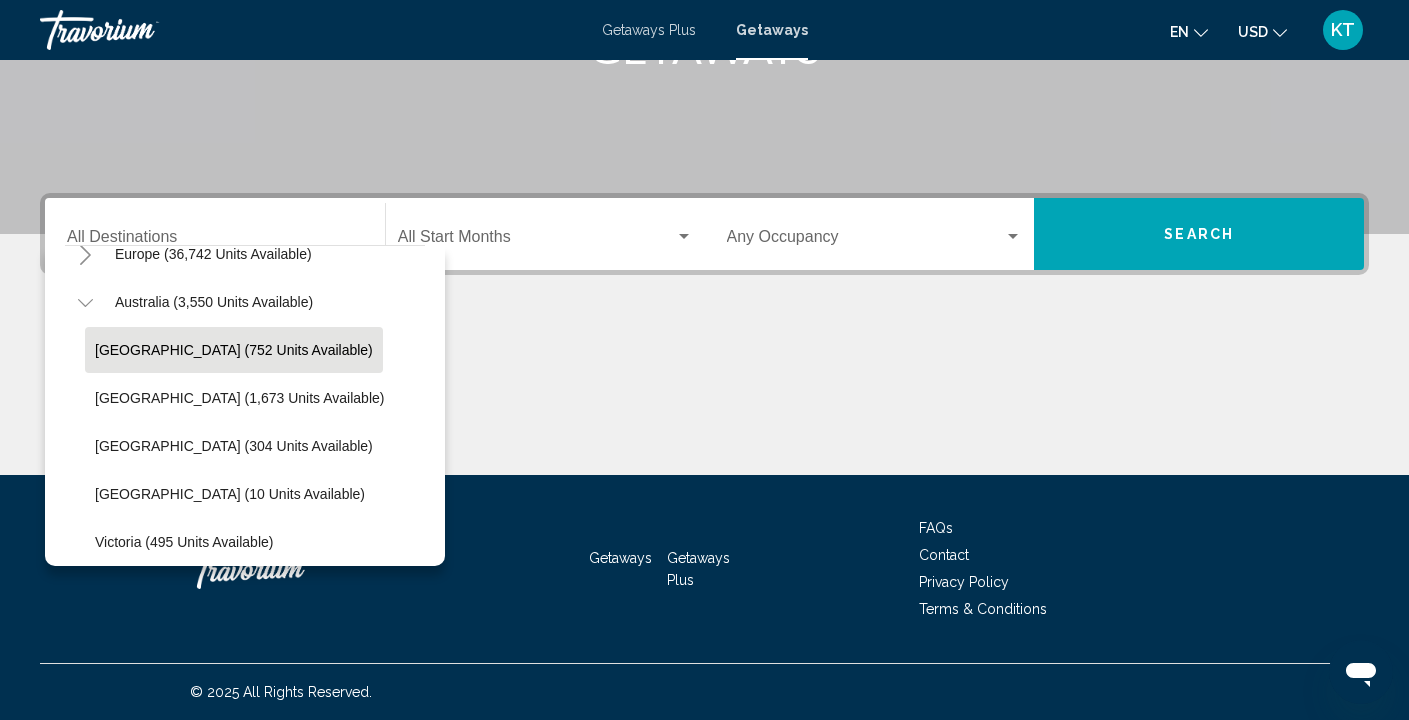 scroll, scrollTop: 506, scrollLeft: 0, axis: vertical 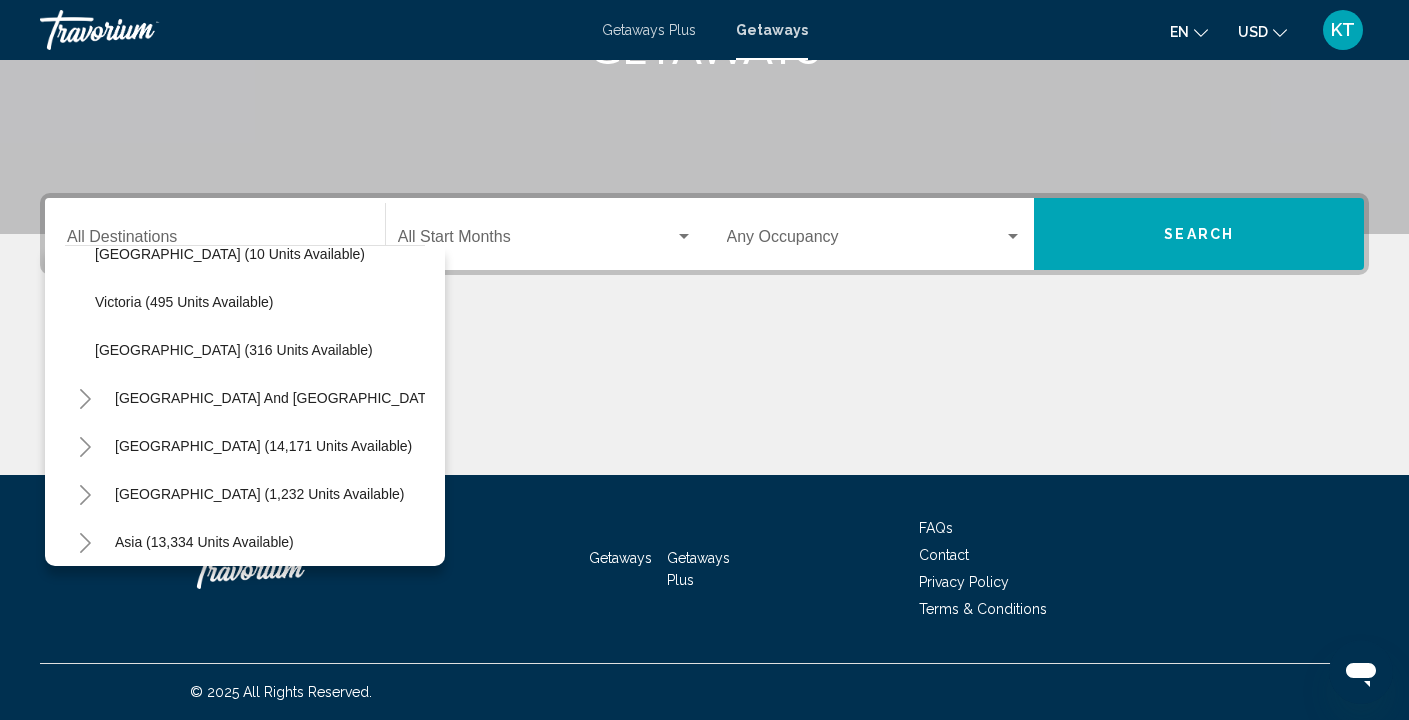 click 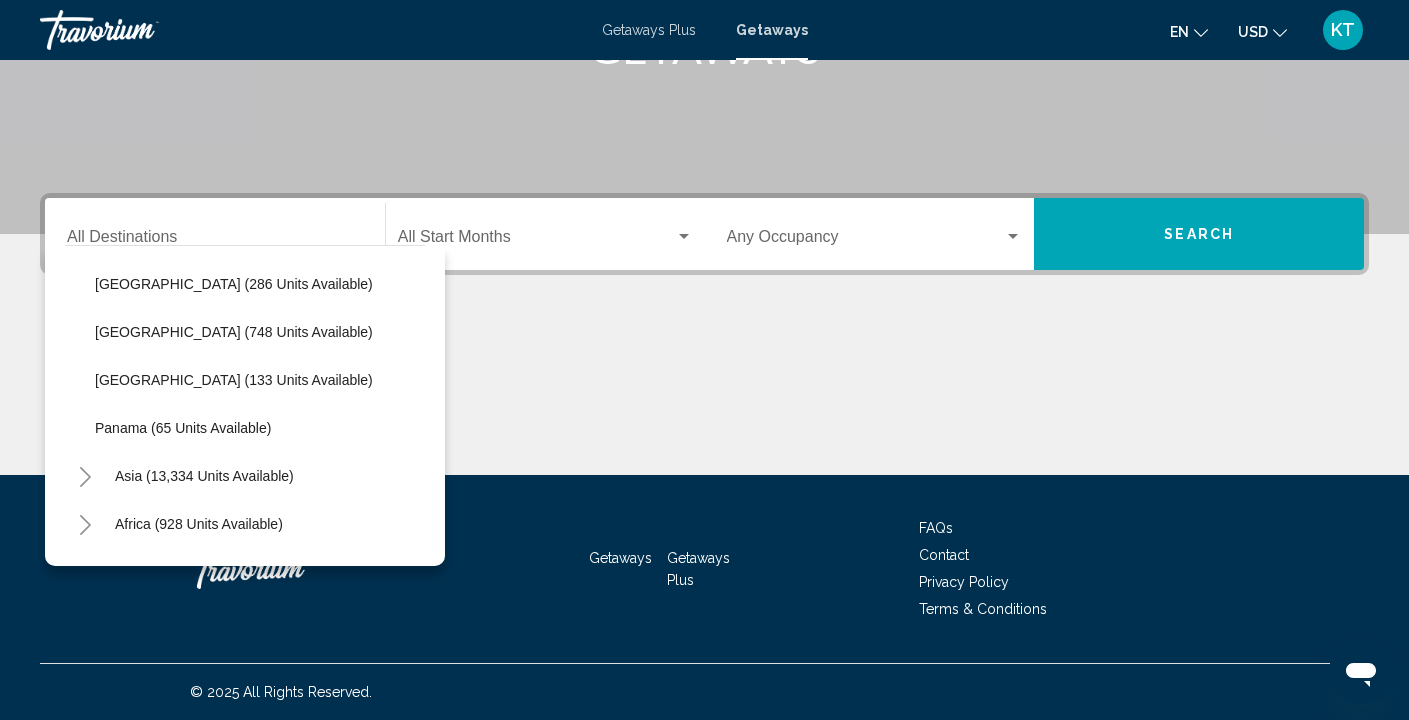 scroll, scrollTop: 765, scrollLeft: 0, axis: vertical 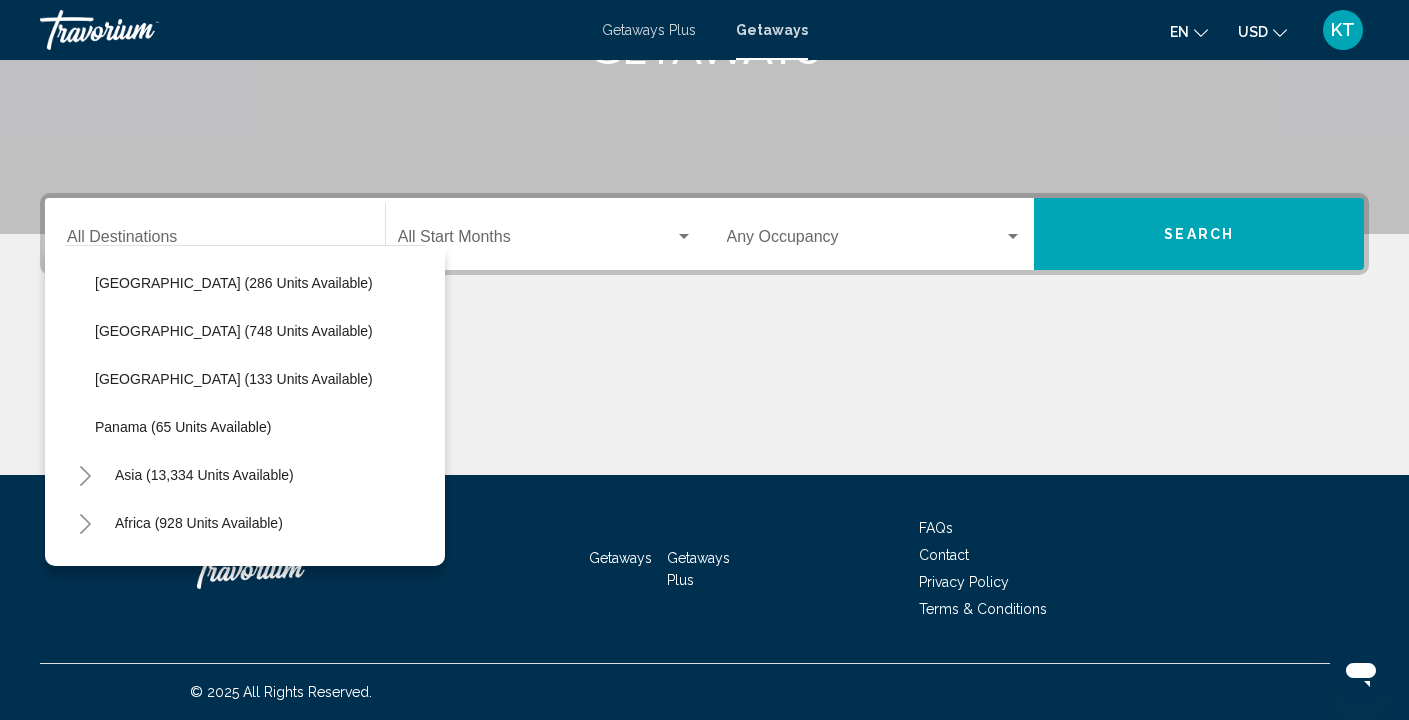 click 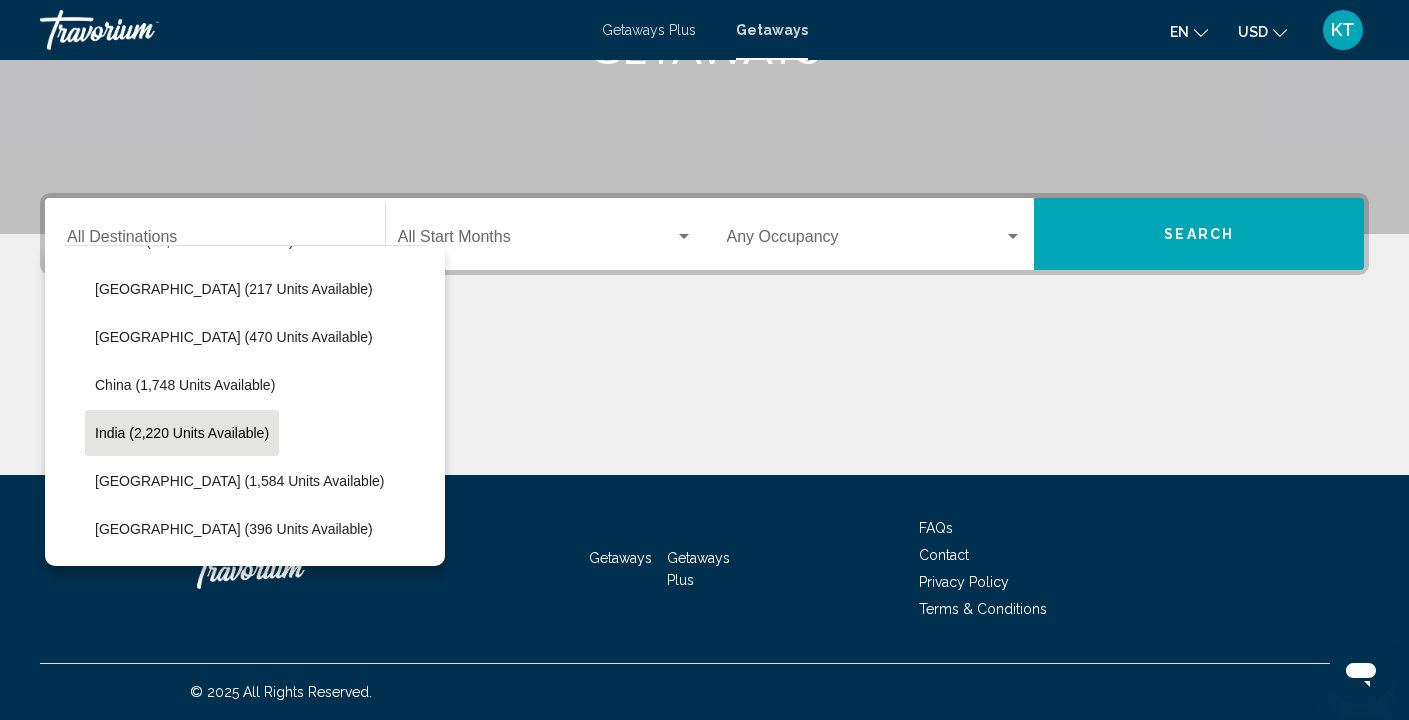 scroll, scrollTop: 1039, scrollLeft: 0, axis: vertical 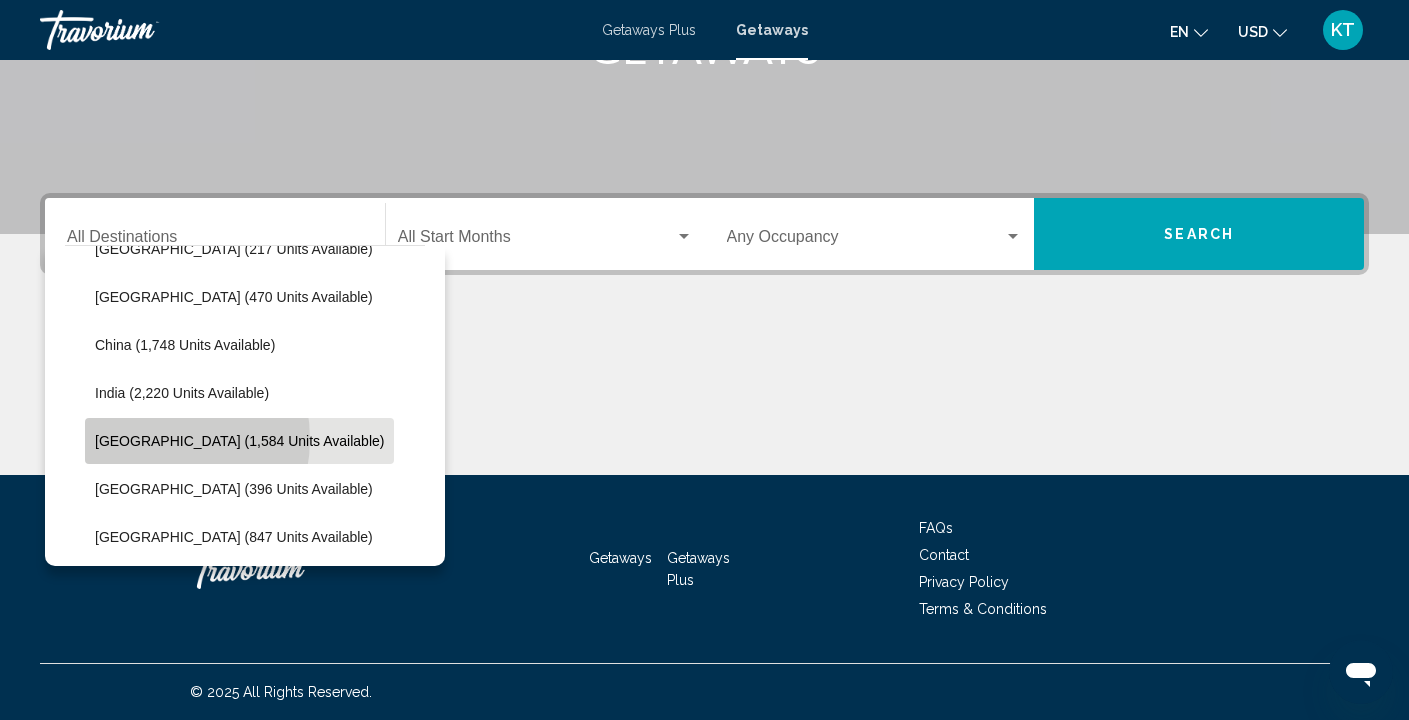 click on "Indonesia (1,584 units available)" 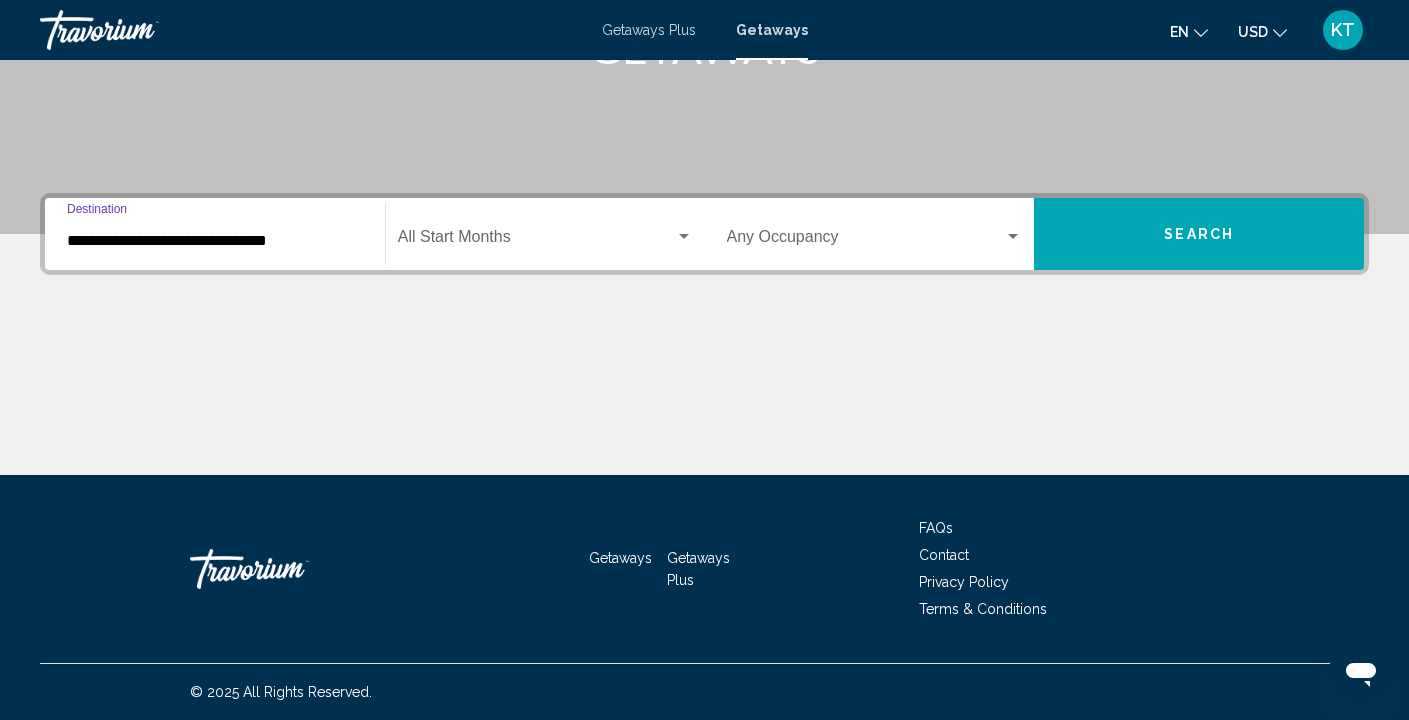 click on "**********" at bounding box center (215, 241) 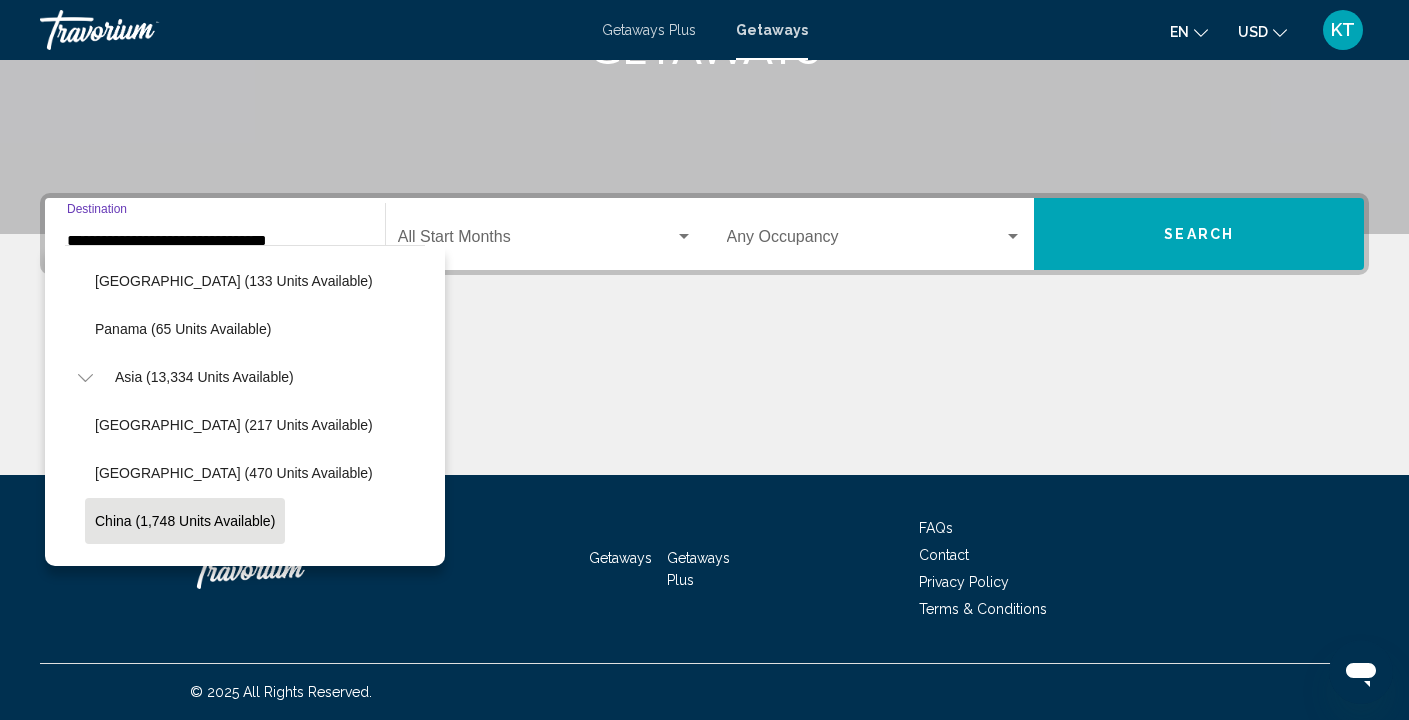 scroll, scrollTop: 847, scrollLeft: 0, axis: vertical 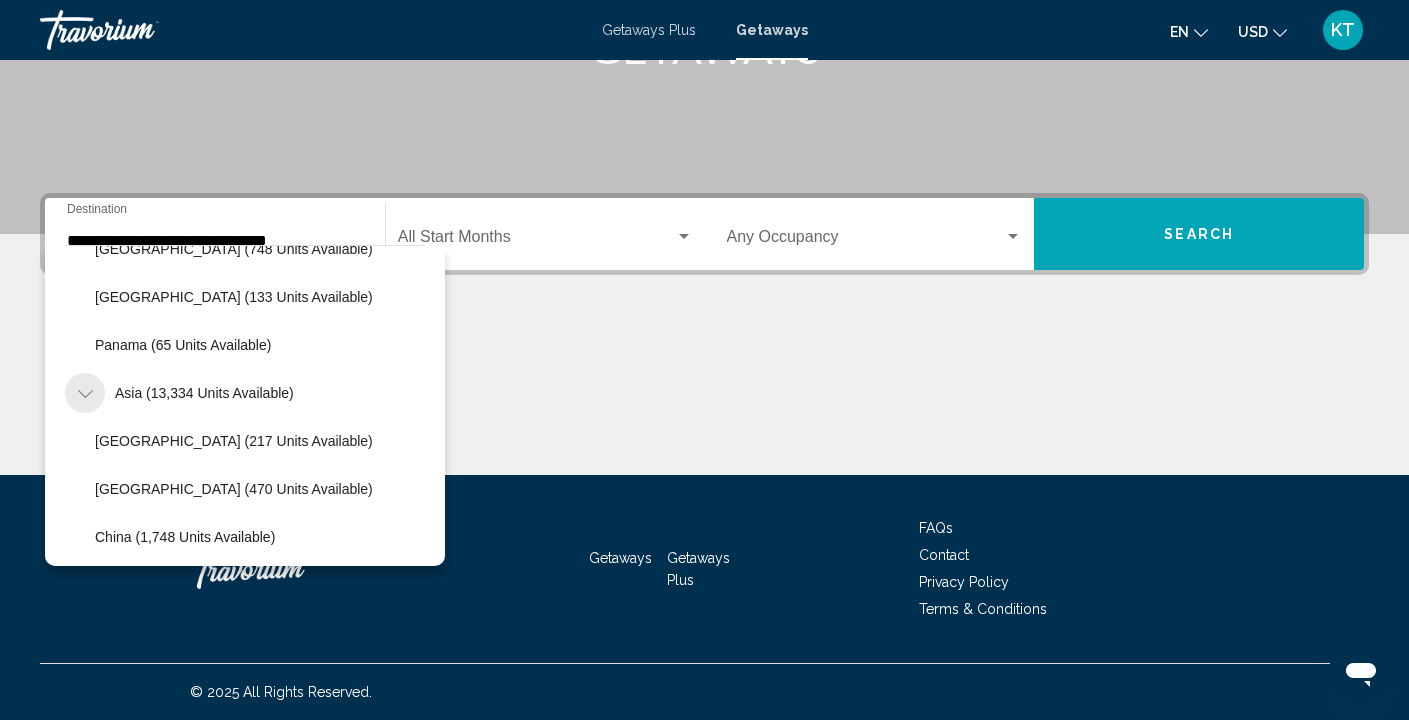 click 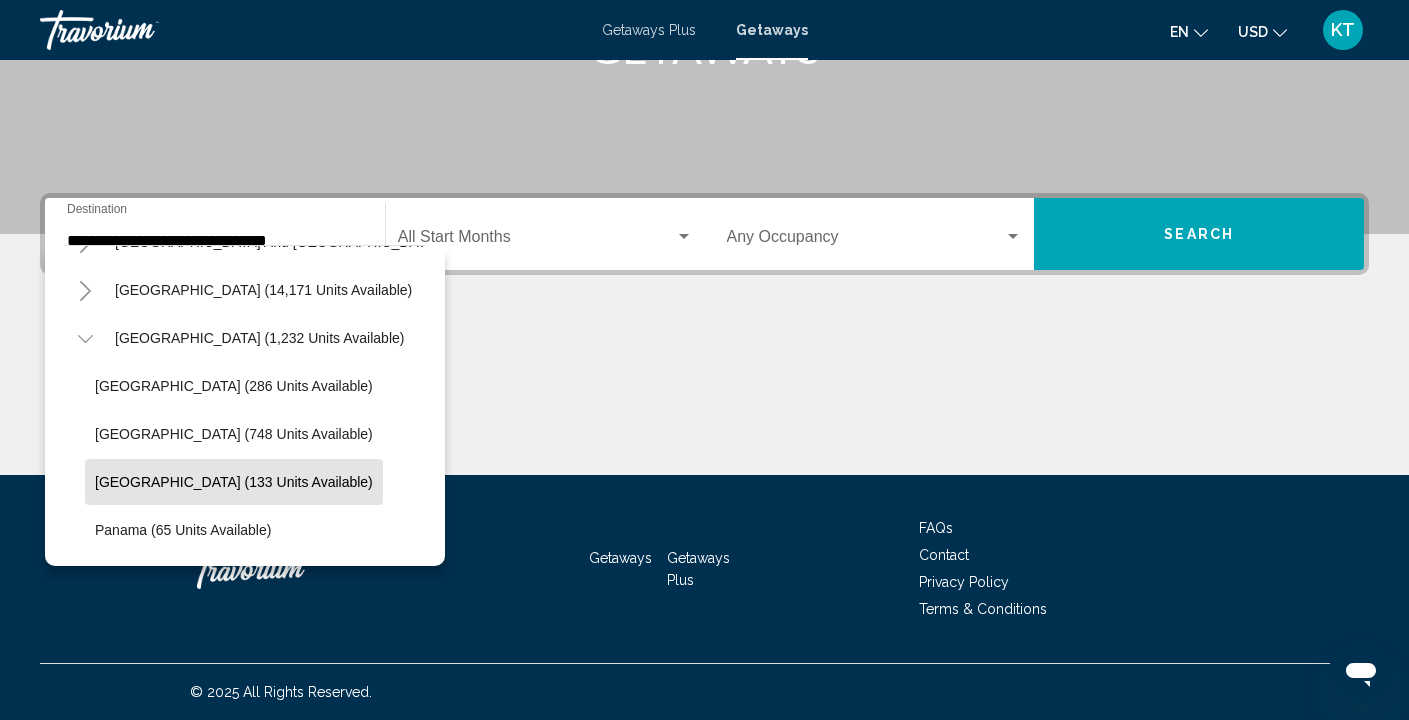 scroll, scrollTop: 628, scrollLeft: 0, axis: vertical 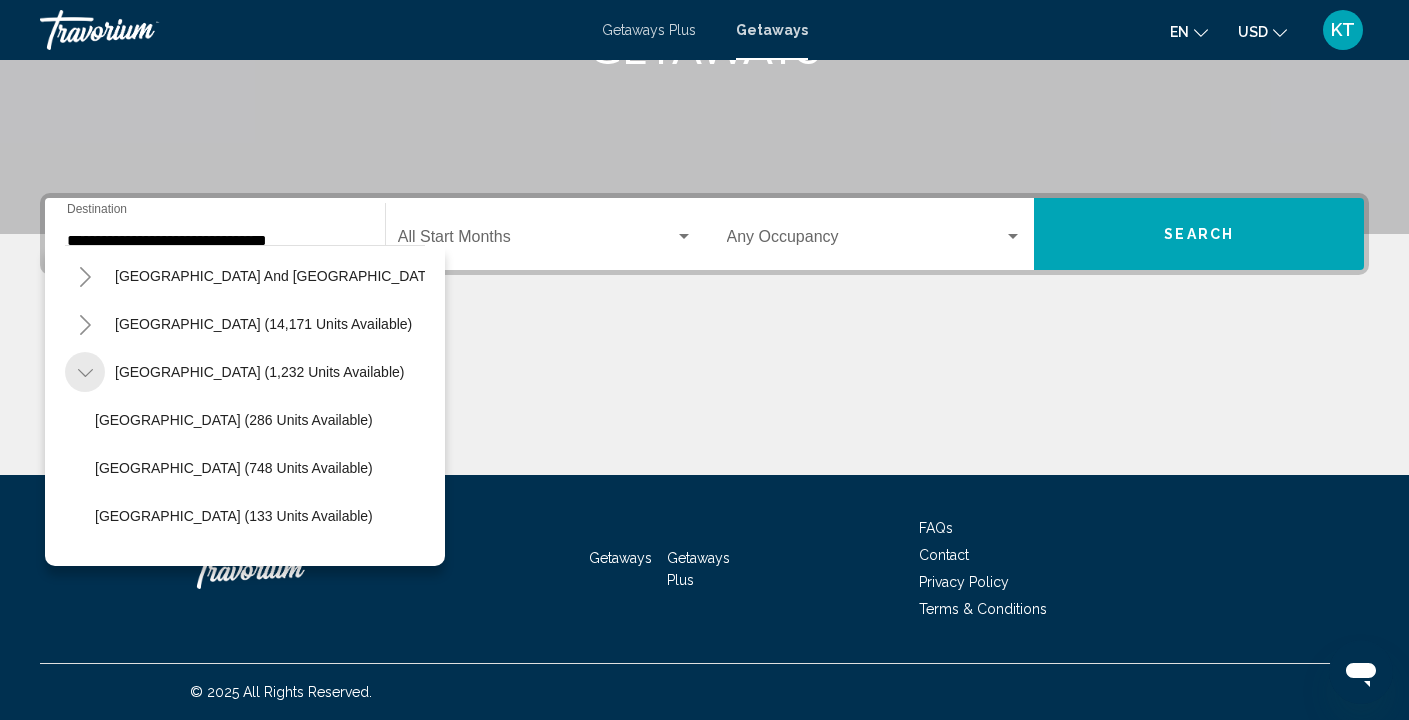 click 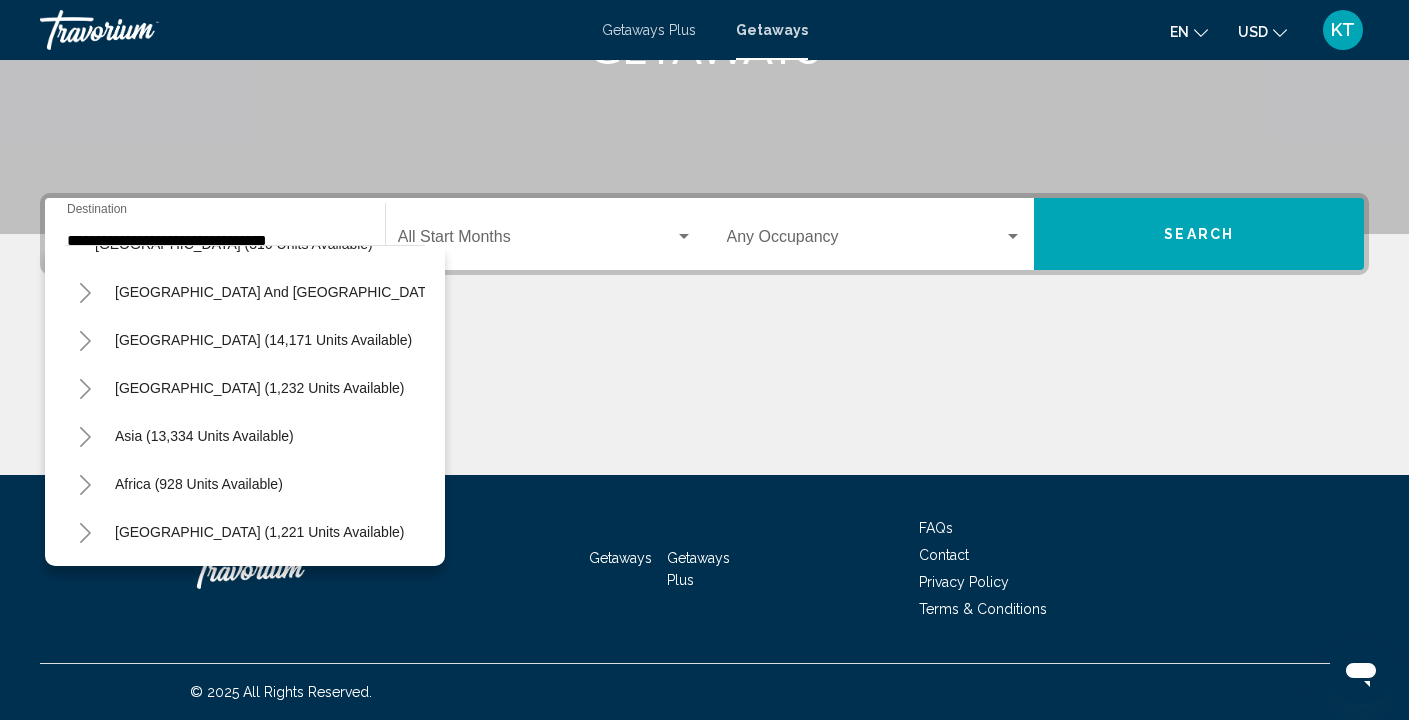 click 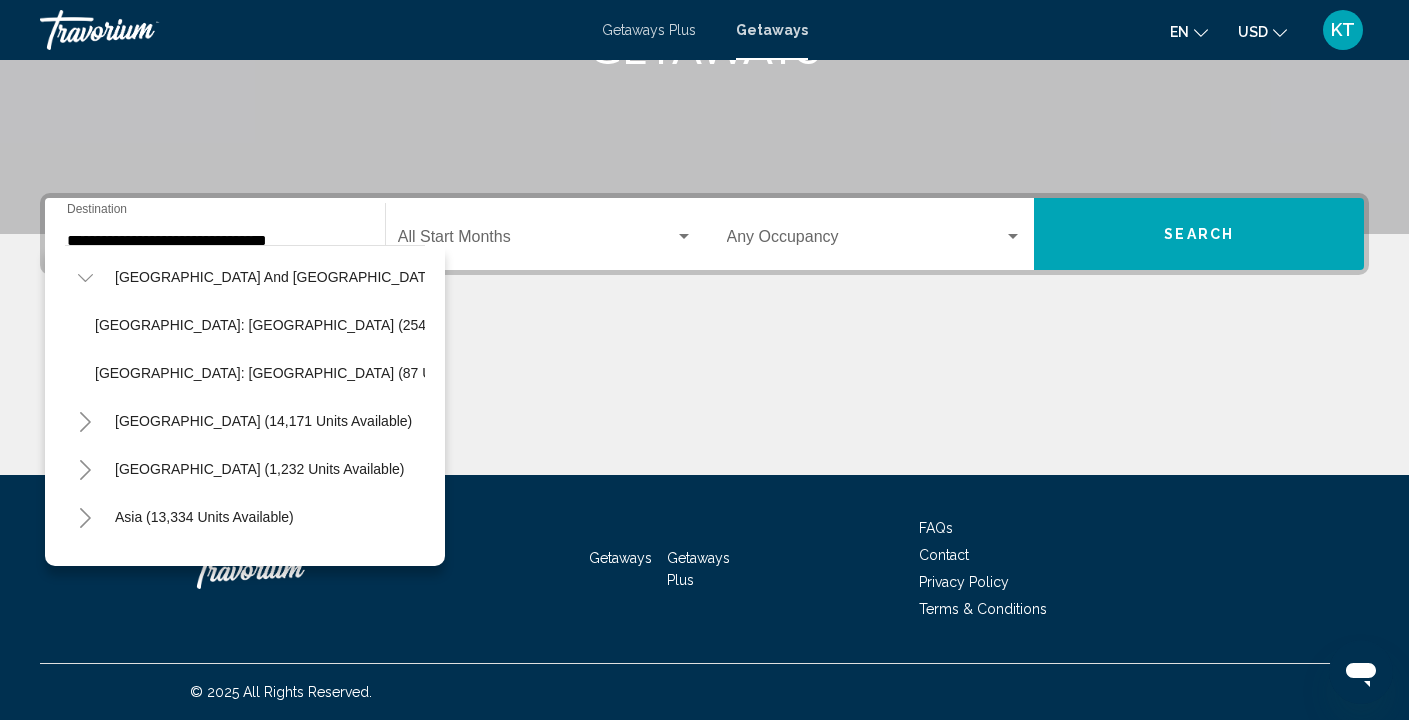 click 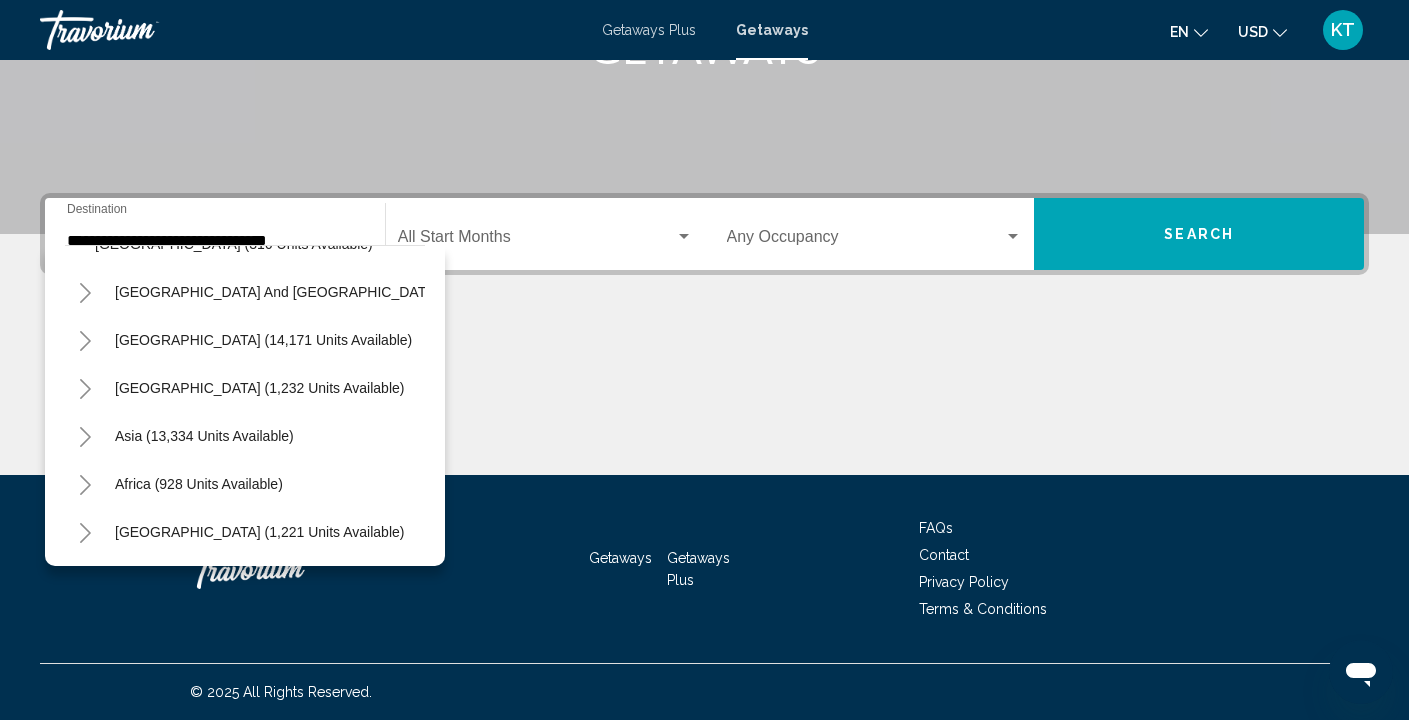 click 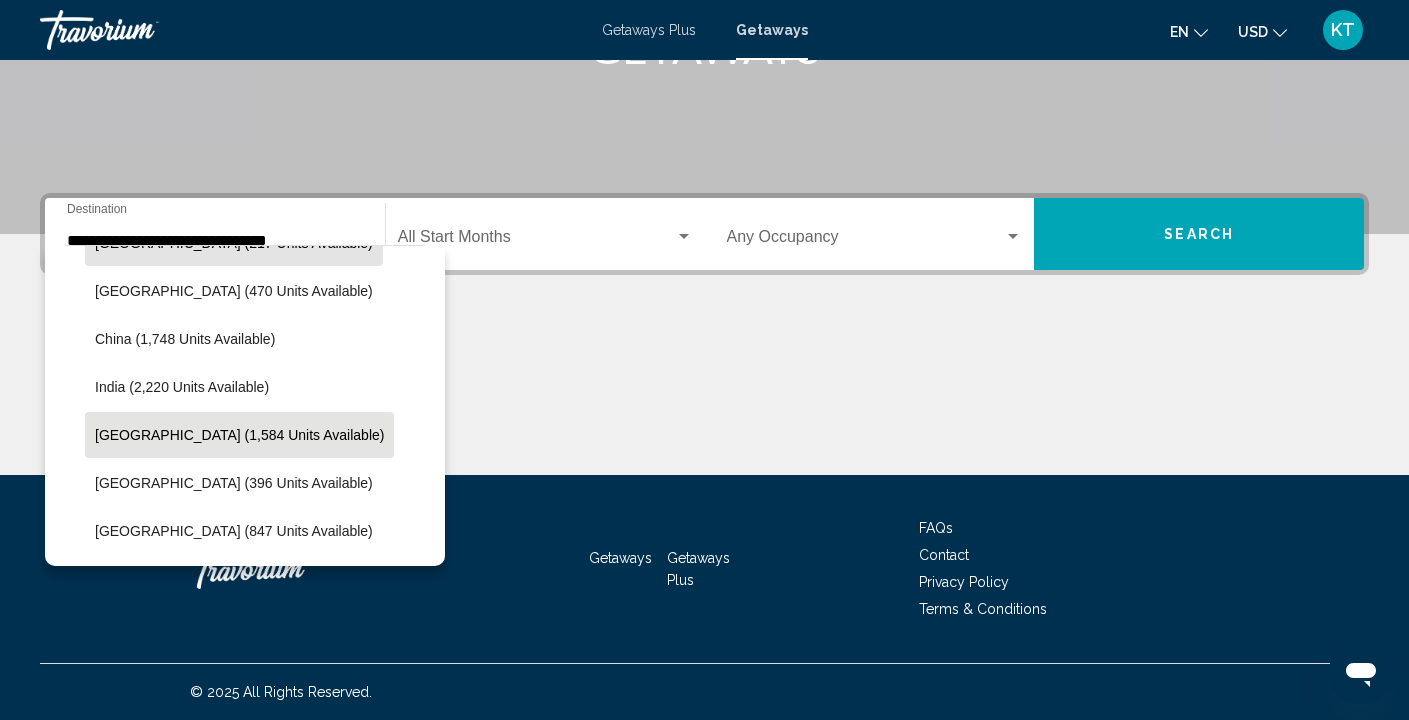 scroll, scrollTop: 855, scrollLeft: 0, axis: vertical 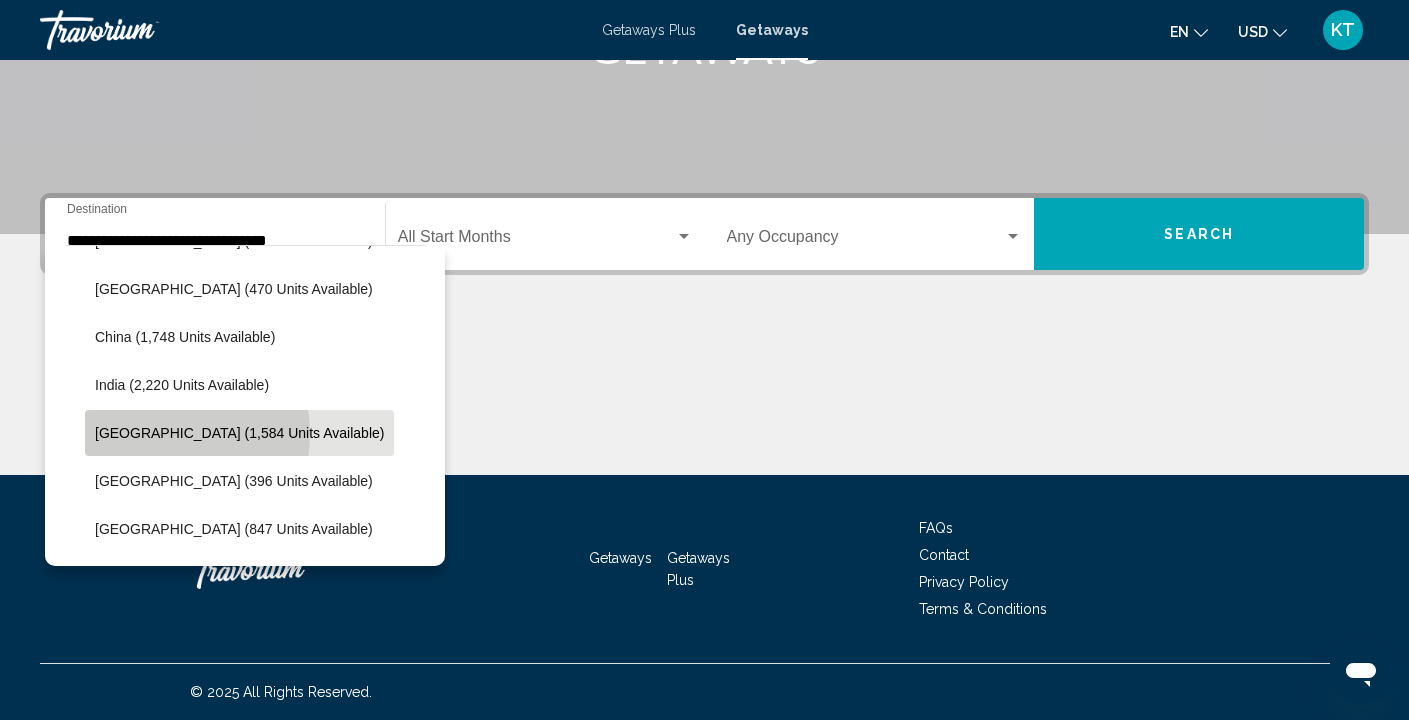 click on "Indonesia (1,584 units available)" 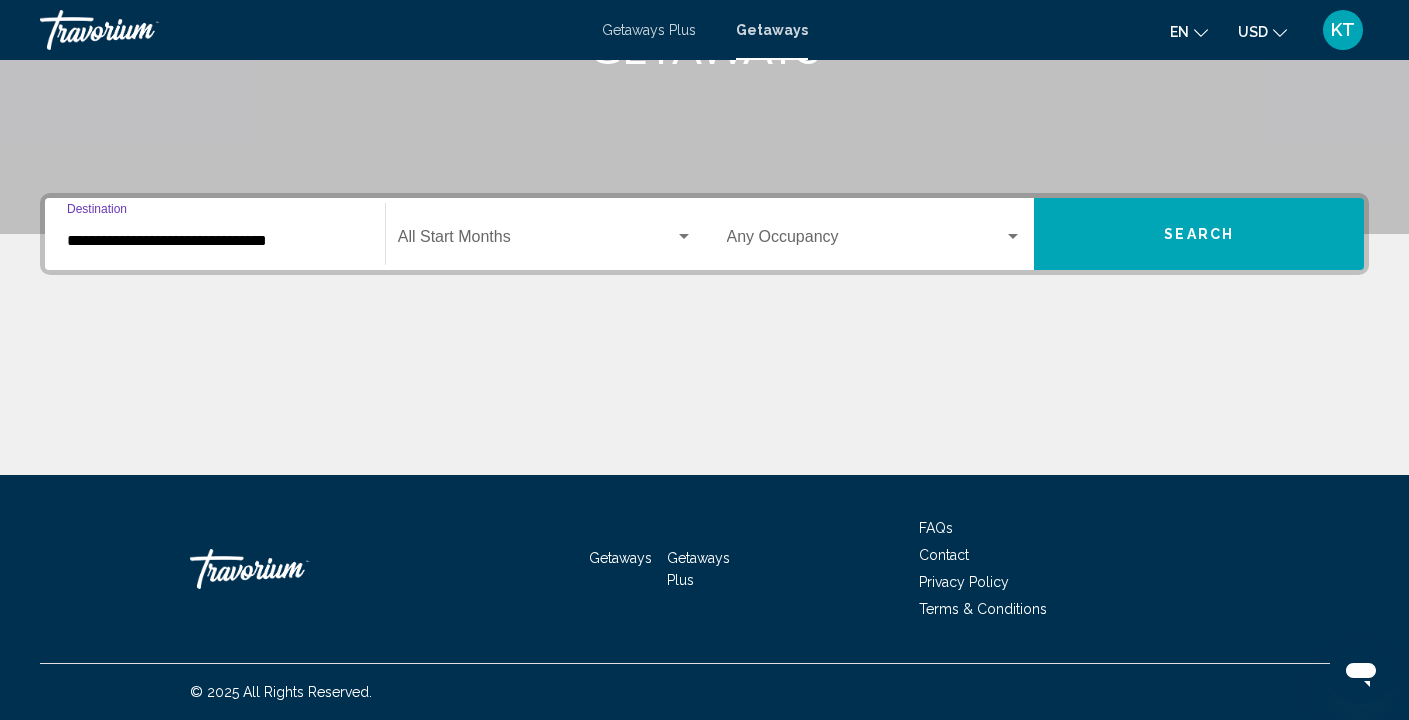 click at bounding box center (536, 241) 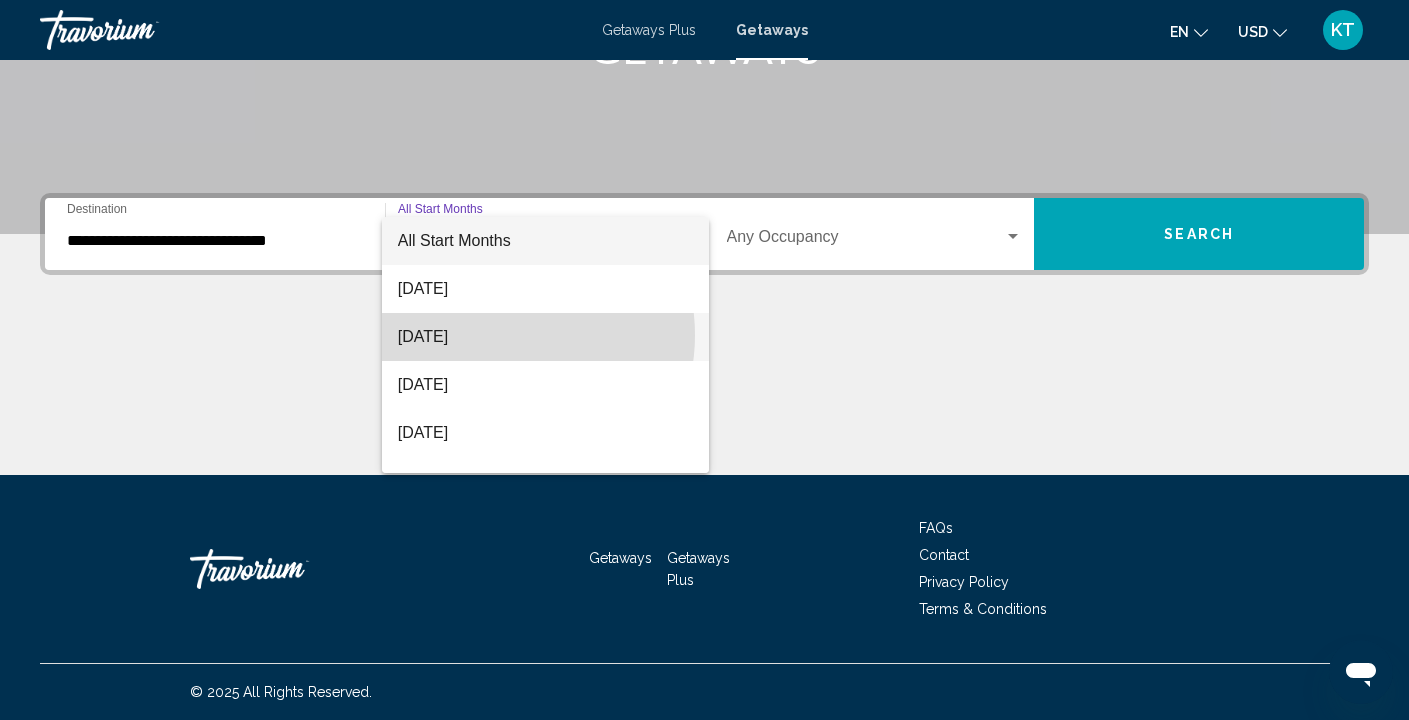 click on "July 2025" at bounding box center [545, 337] 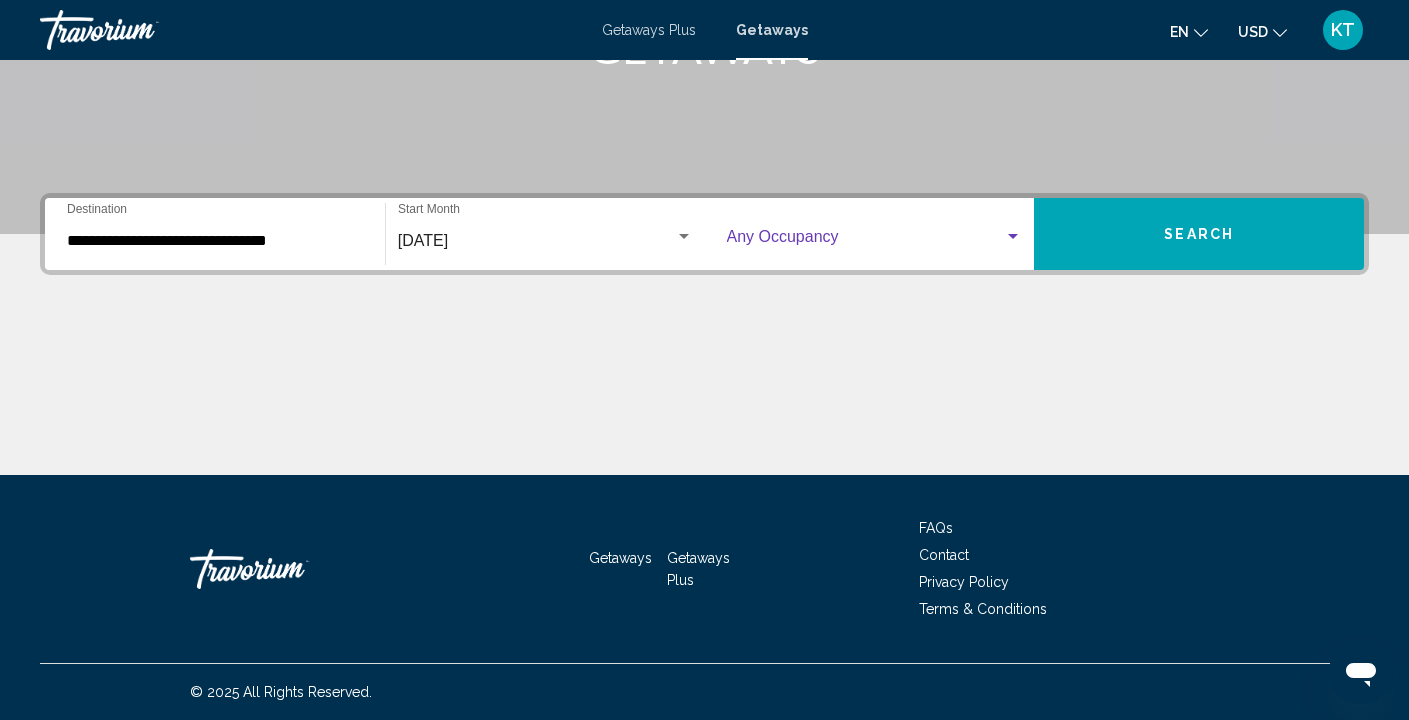 click at bounding box center (866, 241) 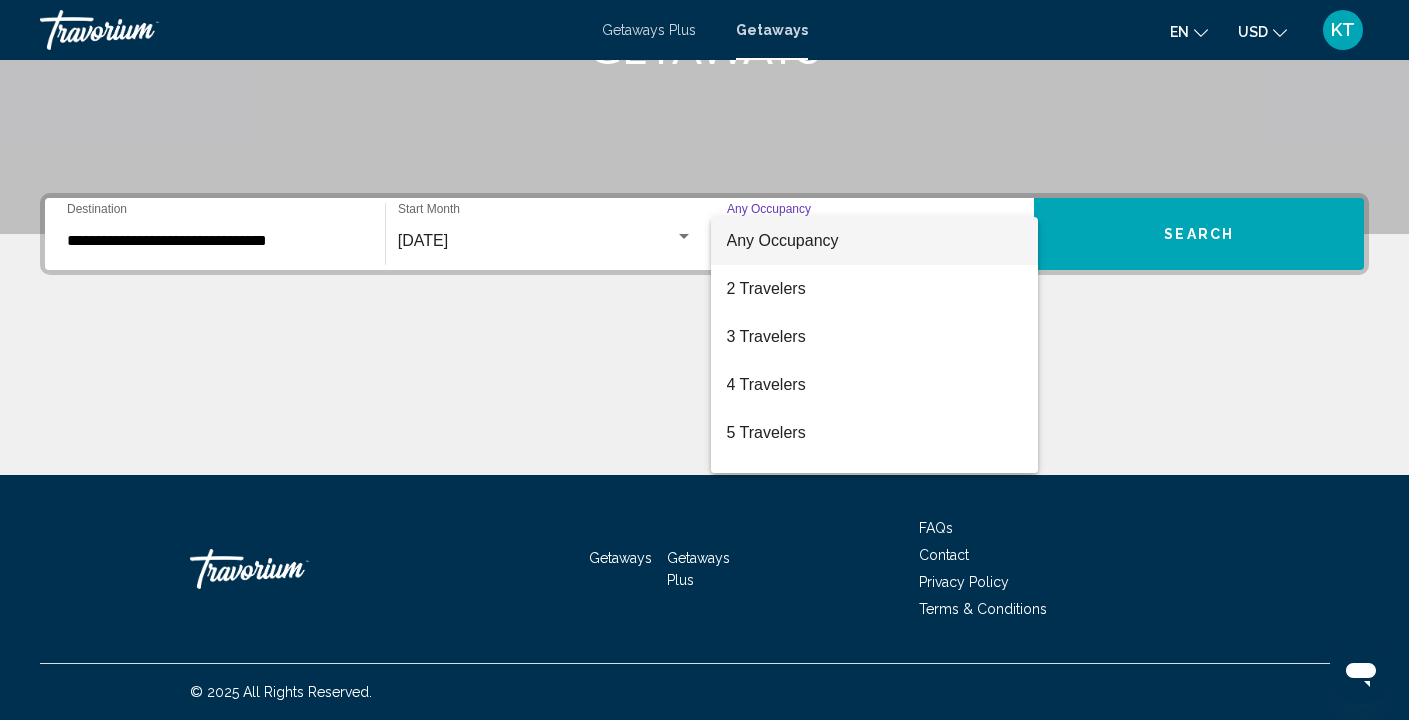 click at bounding box center [704, 360] 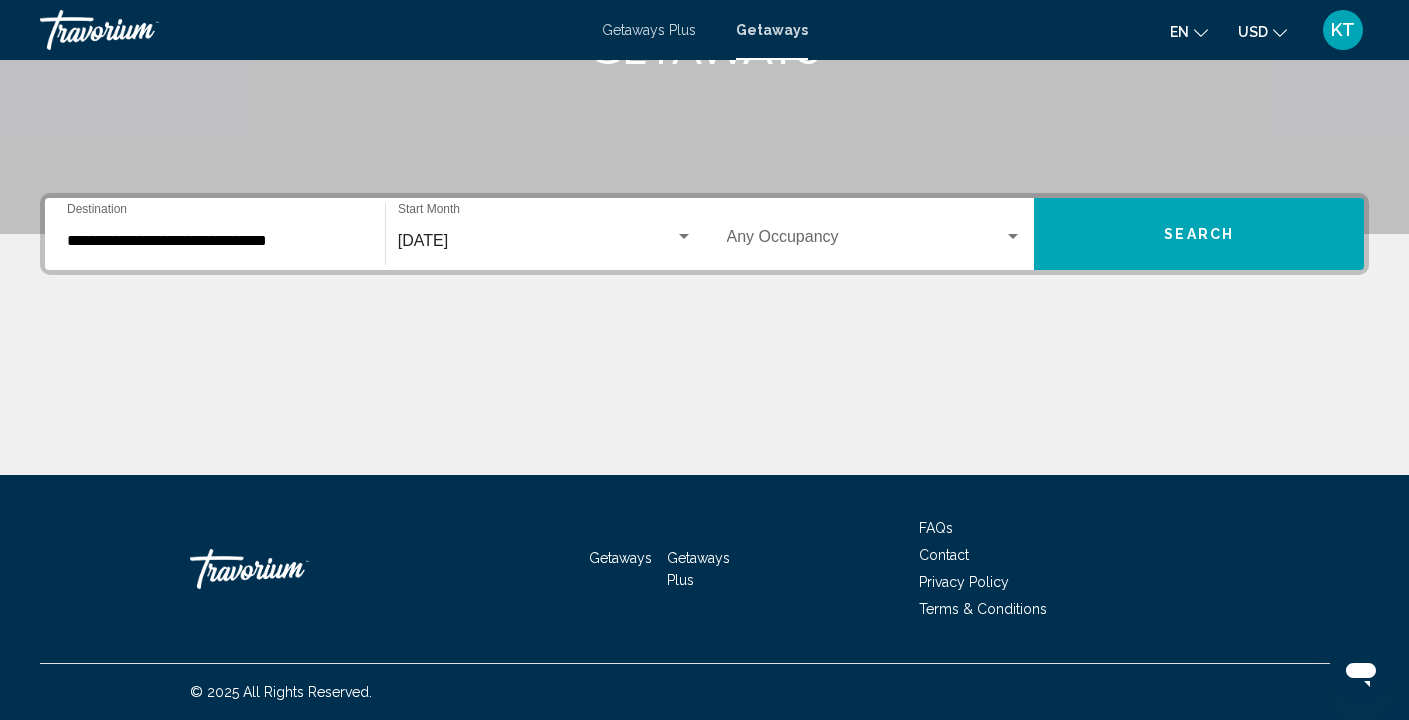 click on "Search" at bounding box center [1199, 235] 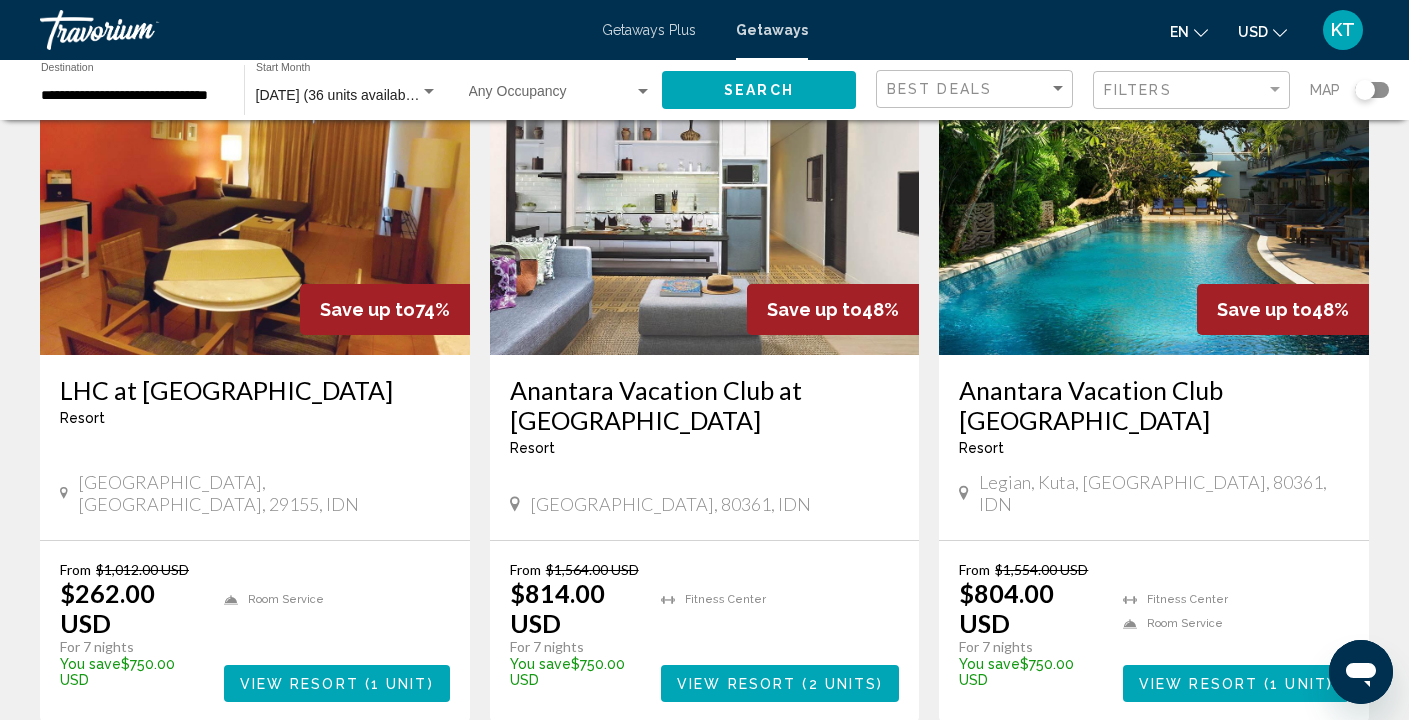 scroll, scrollTop: 2317, scrollLeft: 0, axis: vertical 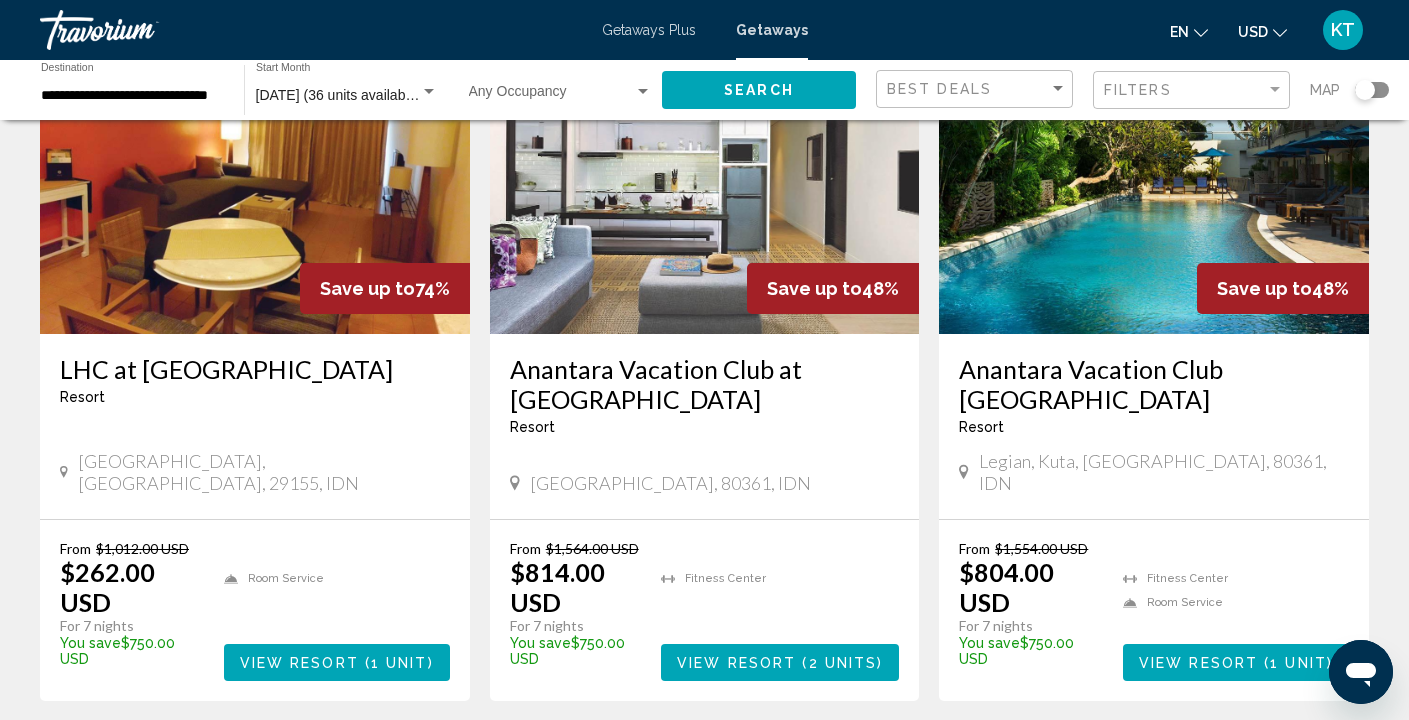click on "2" at bounding box center (740, 761) 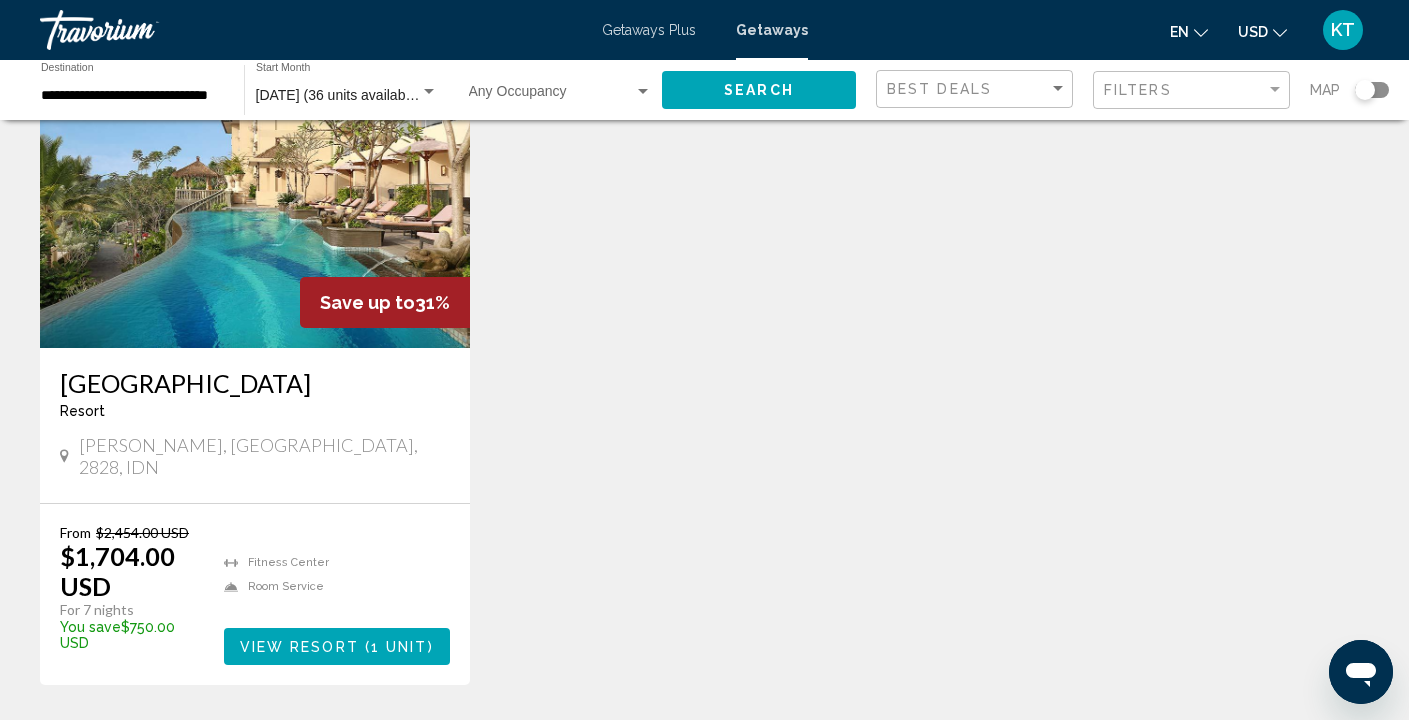 scroll, scrollTop: 298, scrollLeft: 0, axis: vertical 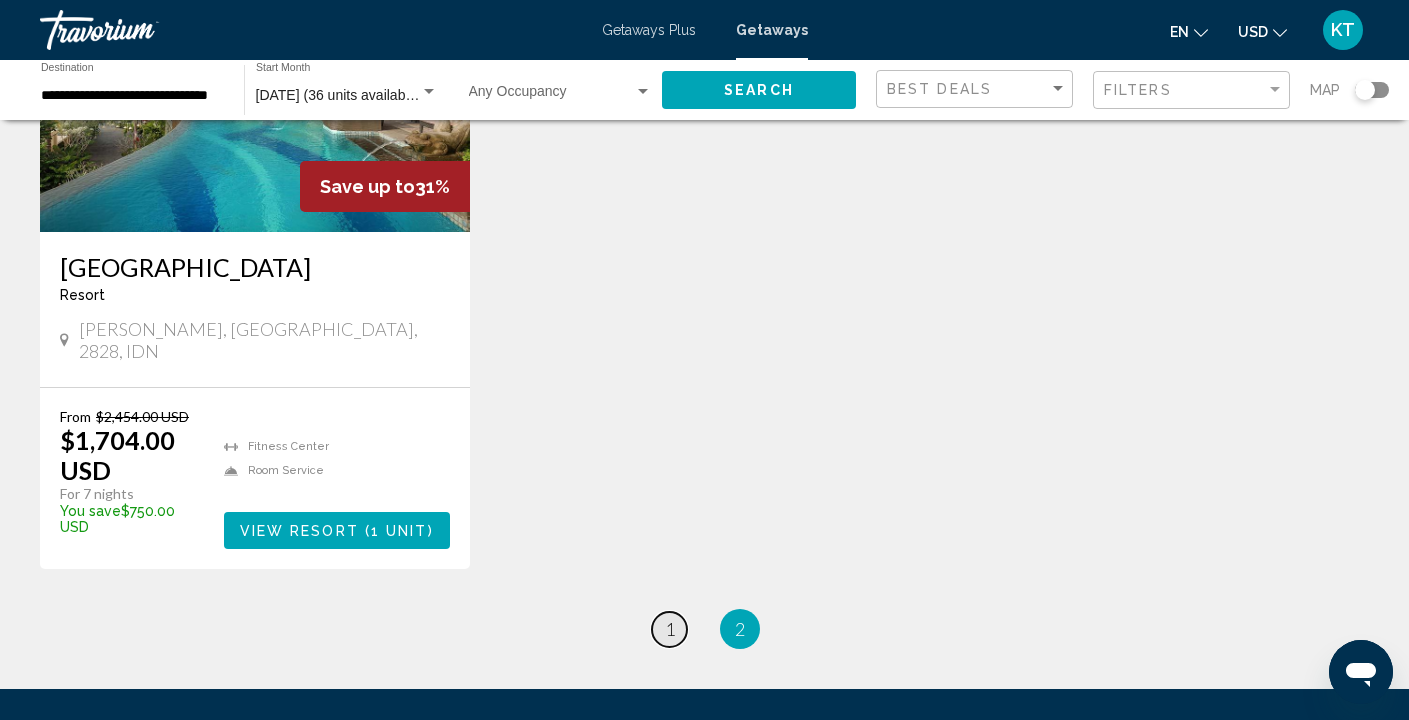 click on "page  1" at bounding box center (669, 629) 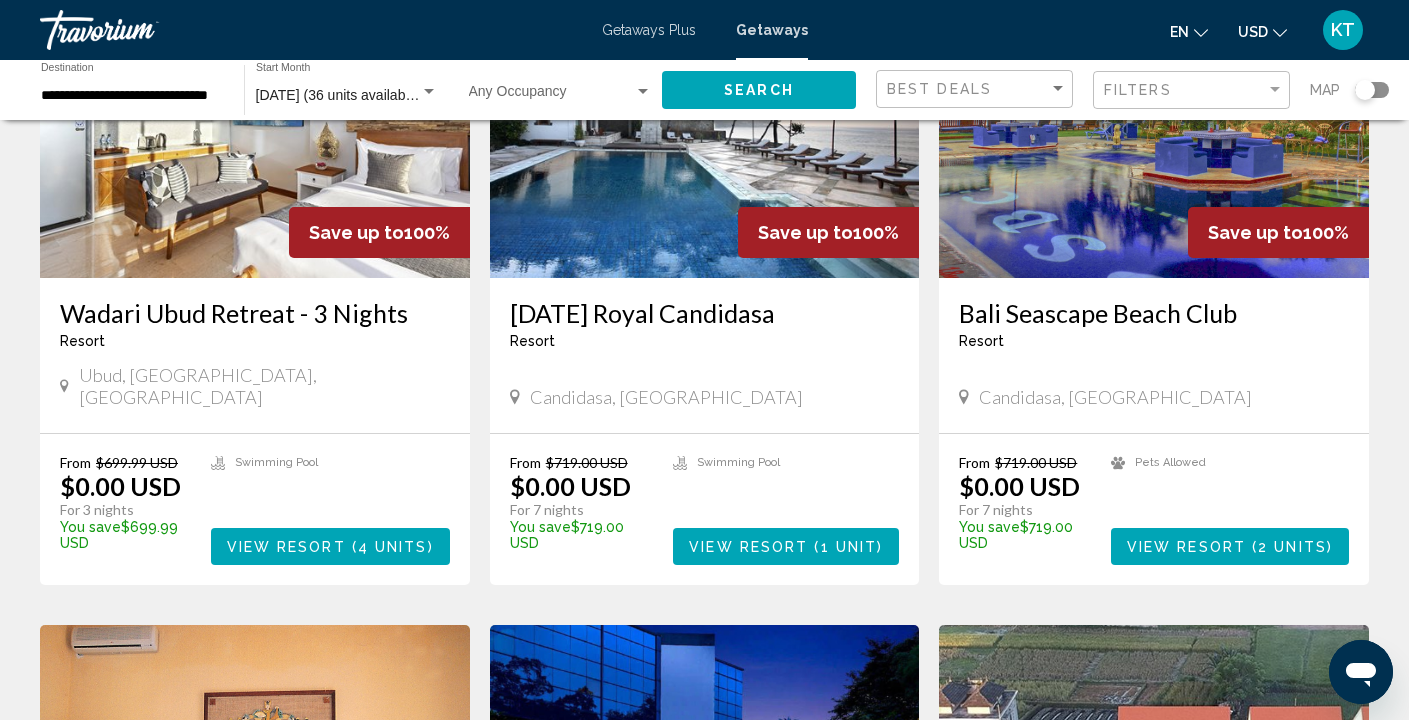scroll, scrollTop: 0, scrollLeft: 0, axis: both 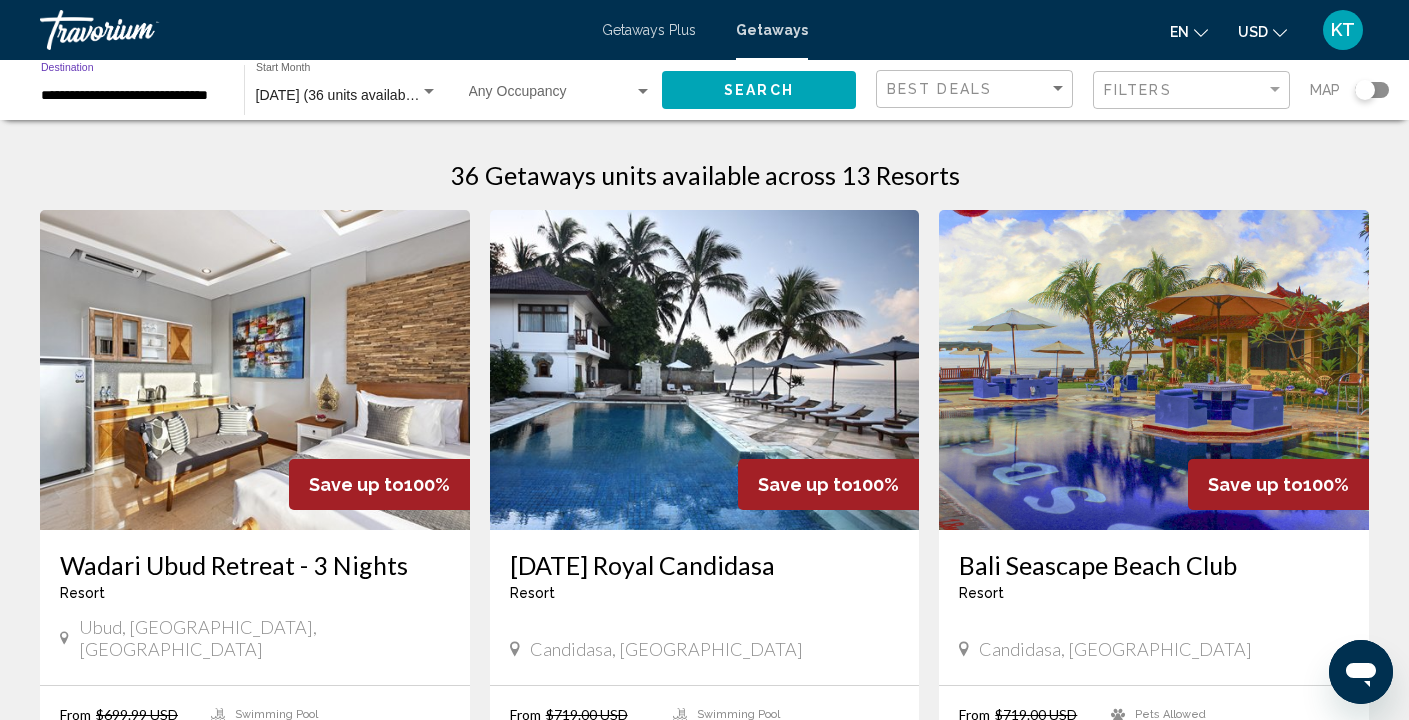 click on "**********" at bounding box center [132, 96] 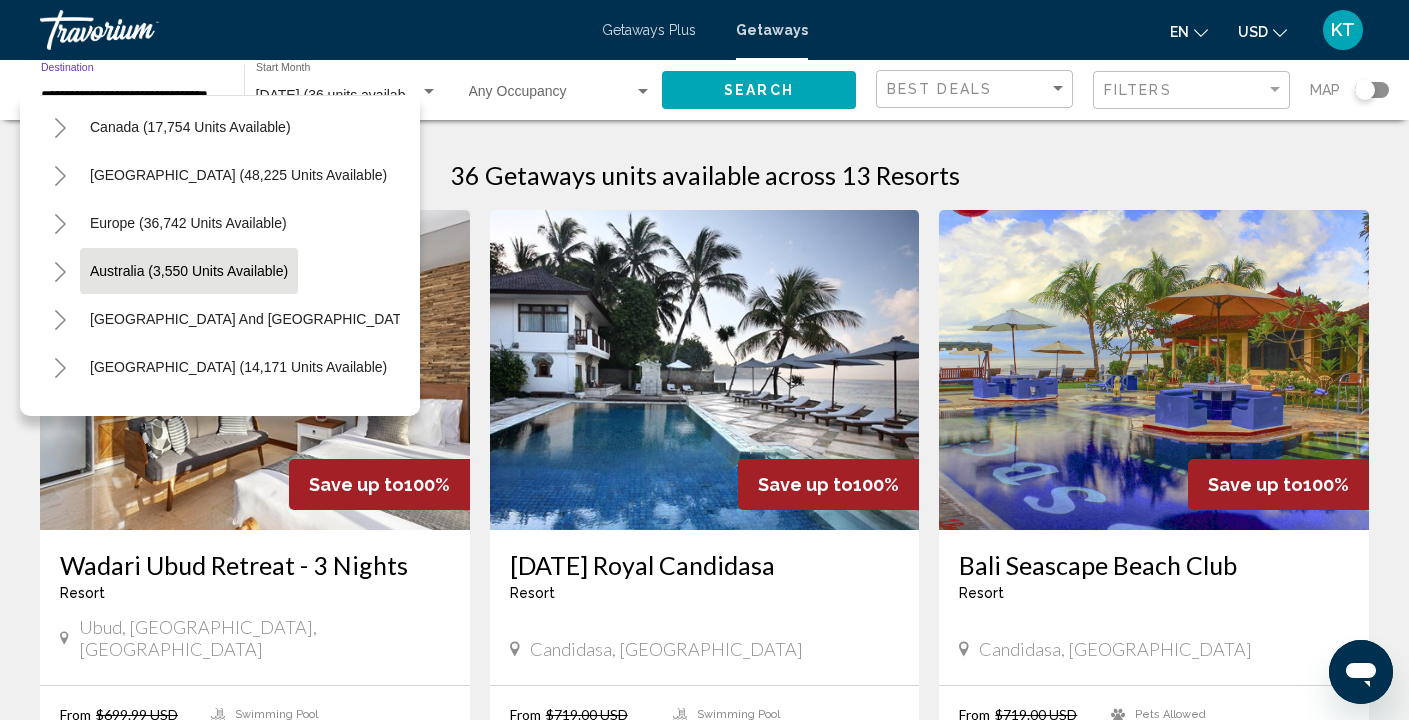 scroll, scrollTop: 144, scrollLeft: 0, axis: vertical 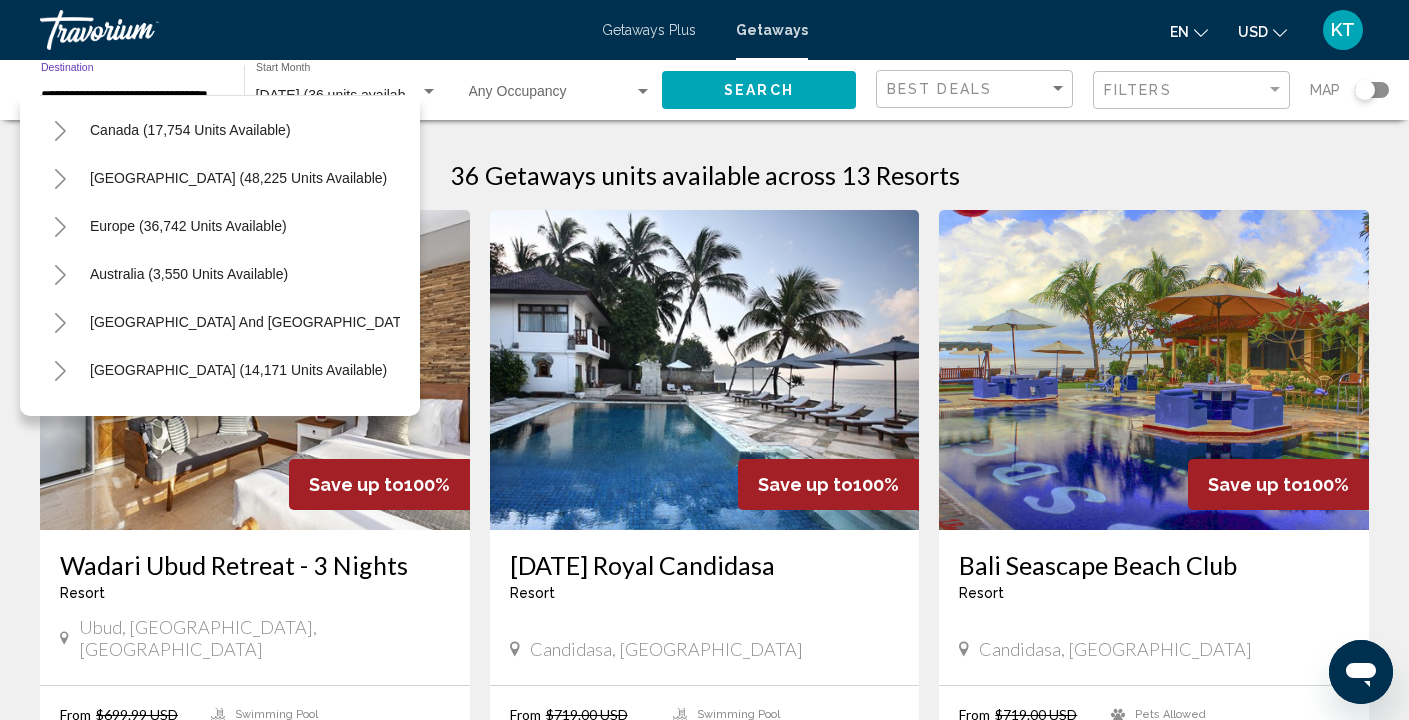 click 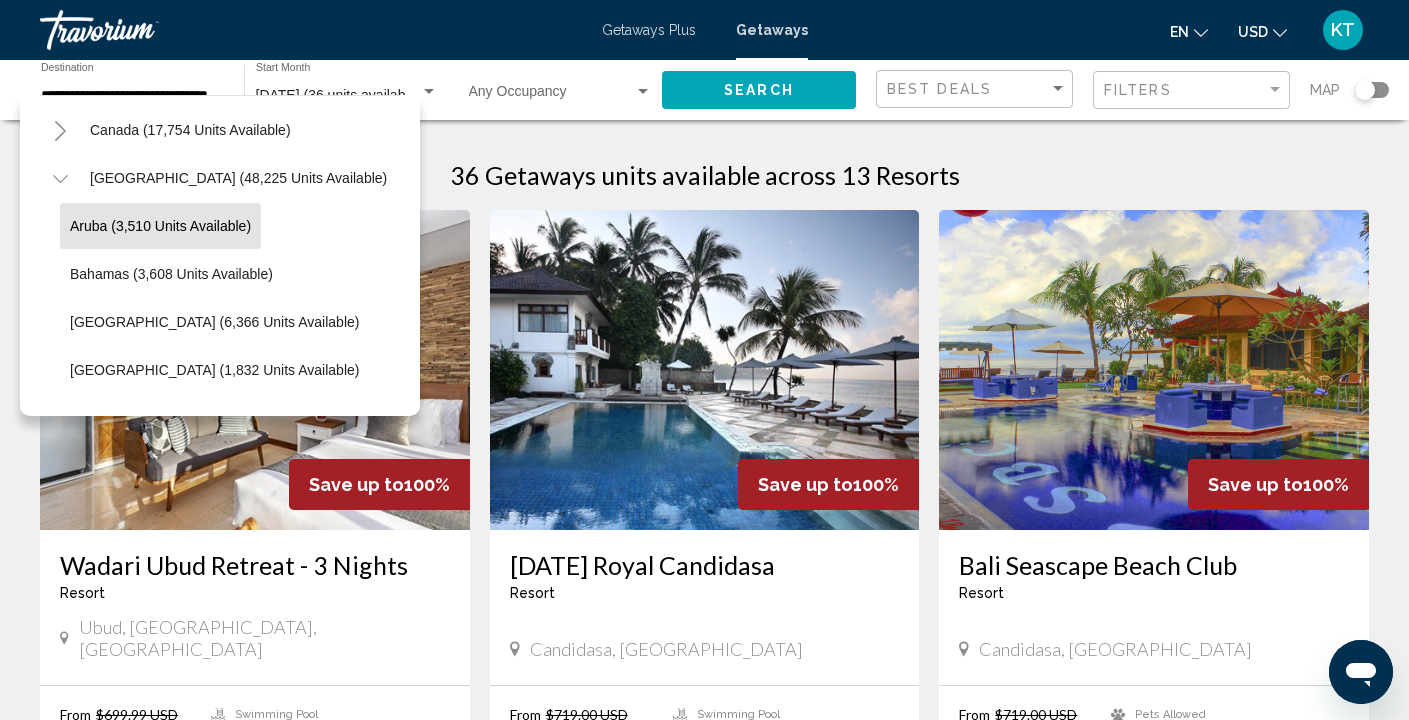 click on "Aruba (3,510 units available)" 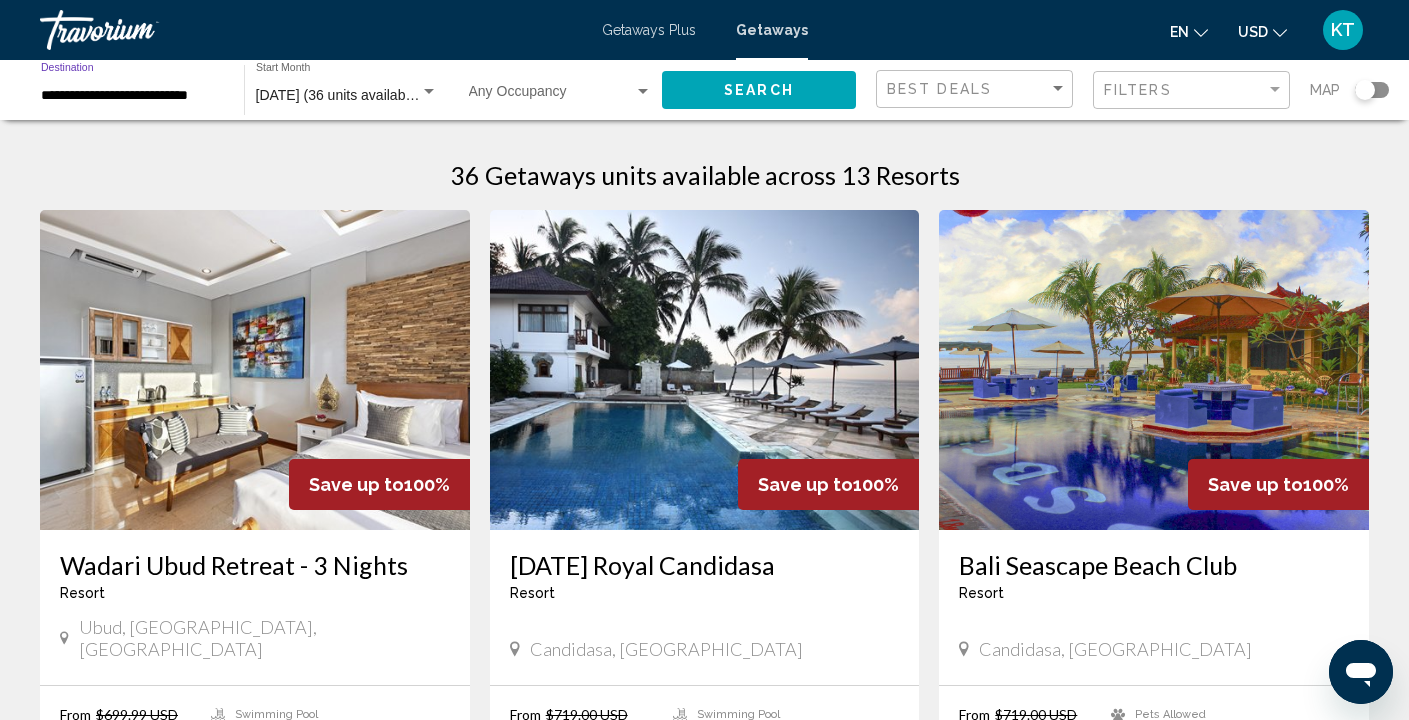 click on "Search" 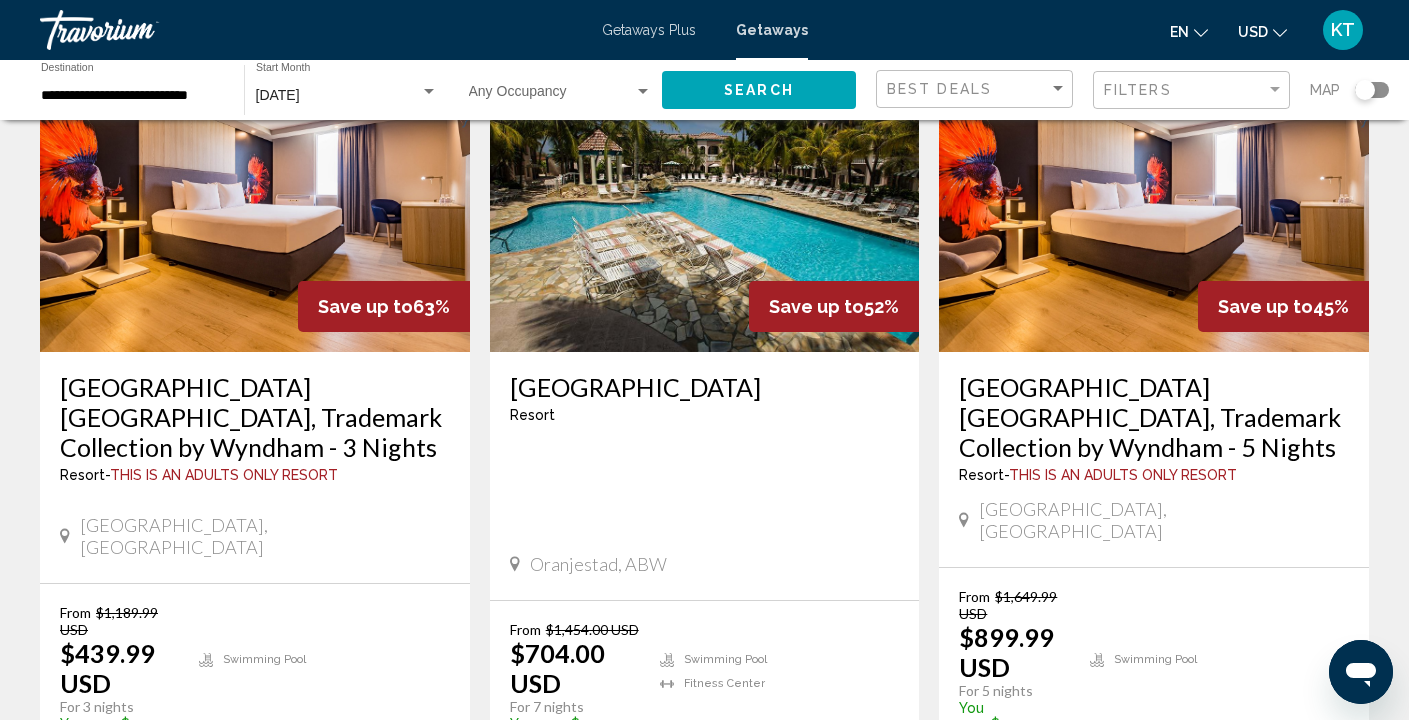 scroll, scrollTop: 170, scrollLeft: 0, axis: vertical 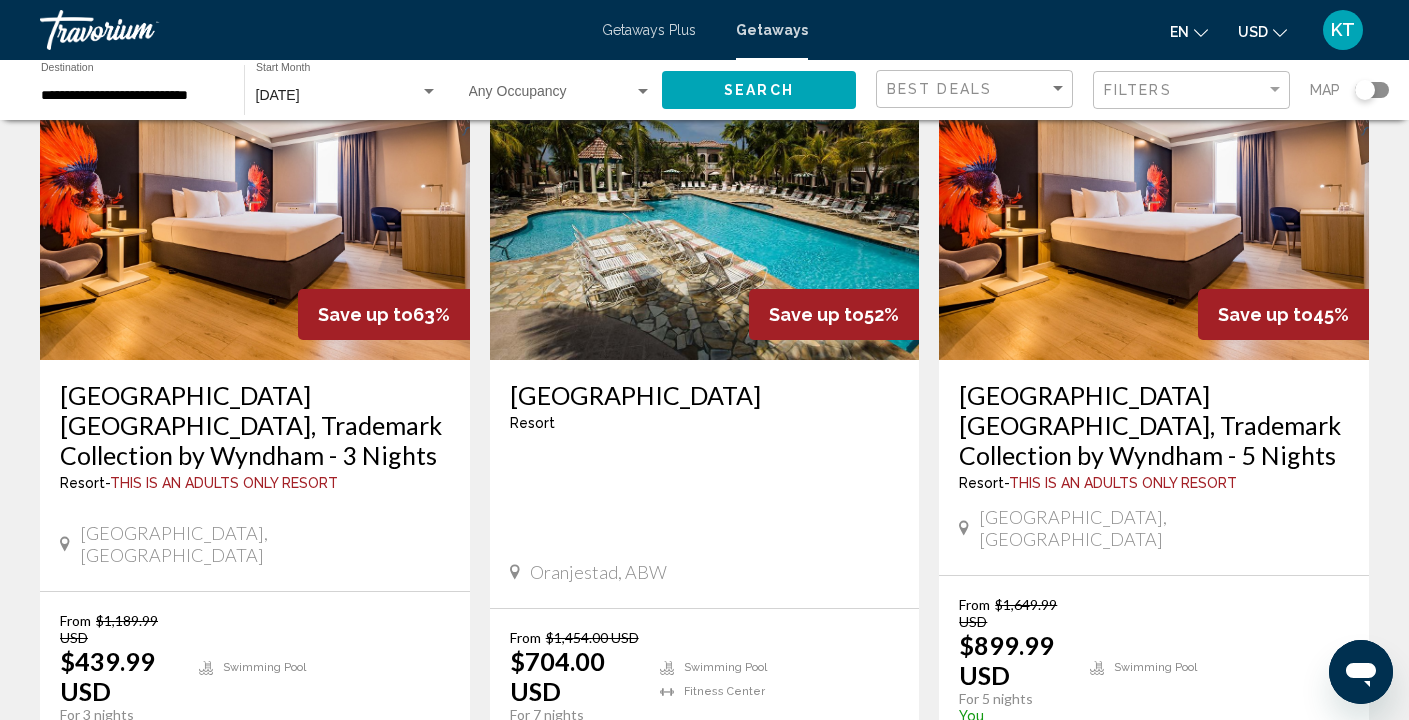 click on "**********" at bounding box center (132, 96) 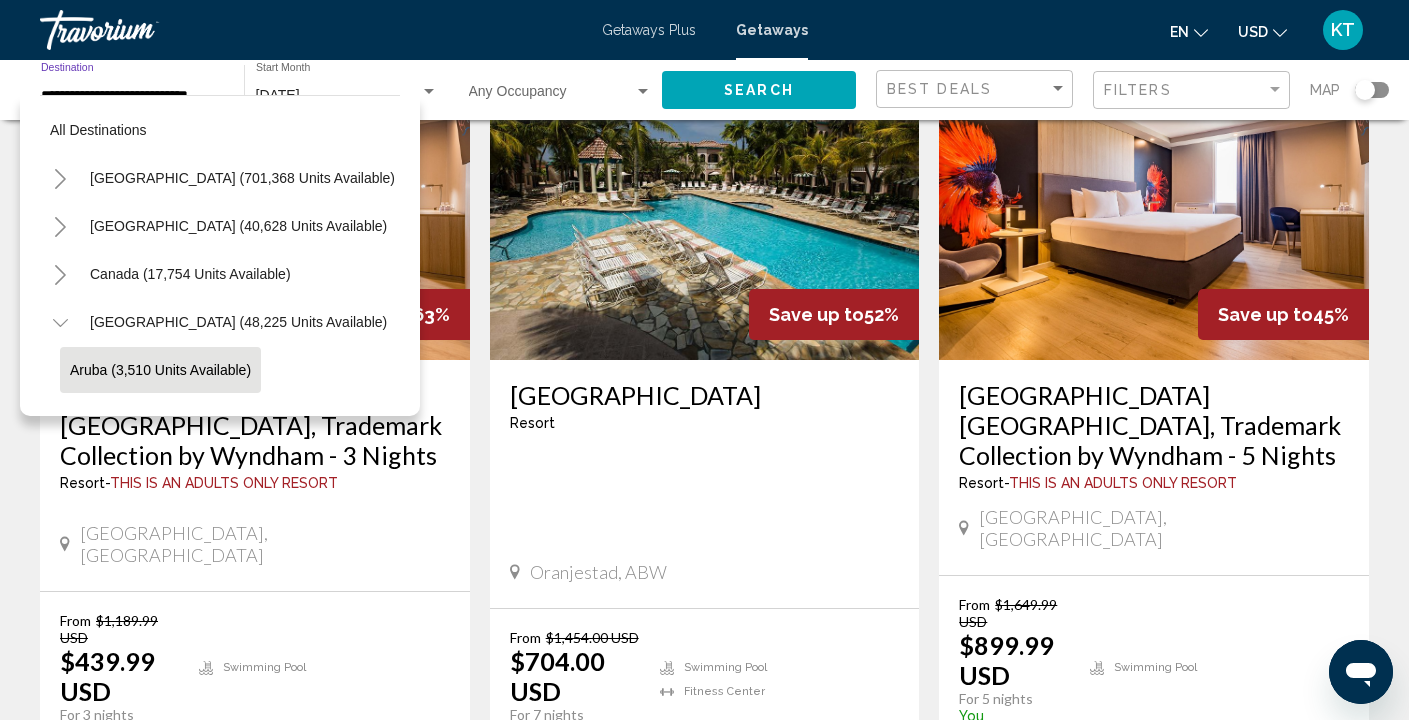 scroll, scrollTop: 126, scrollLeft: 0, axis: vertical 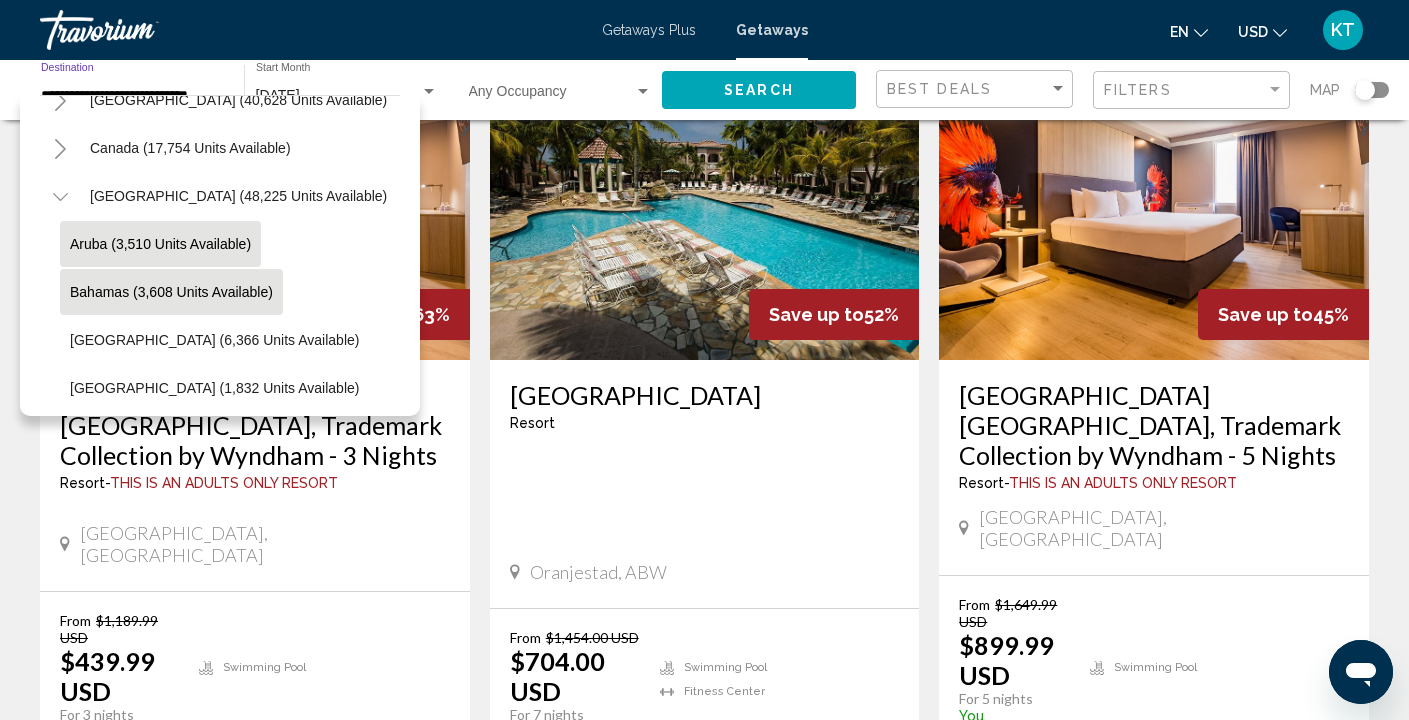click on "Bahamas (3,608 units available)" 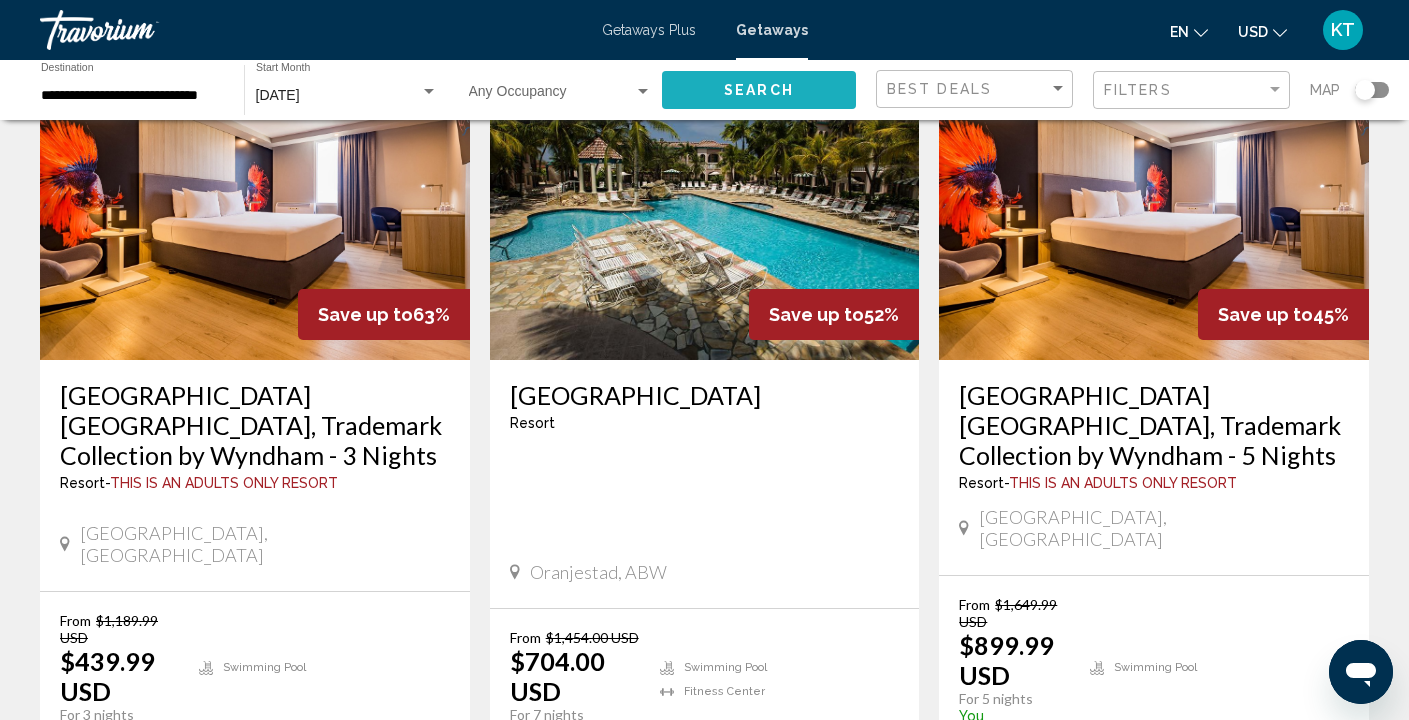 click on "Search" 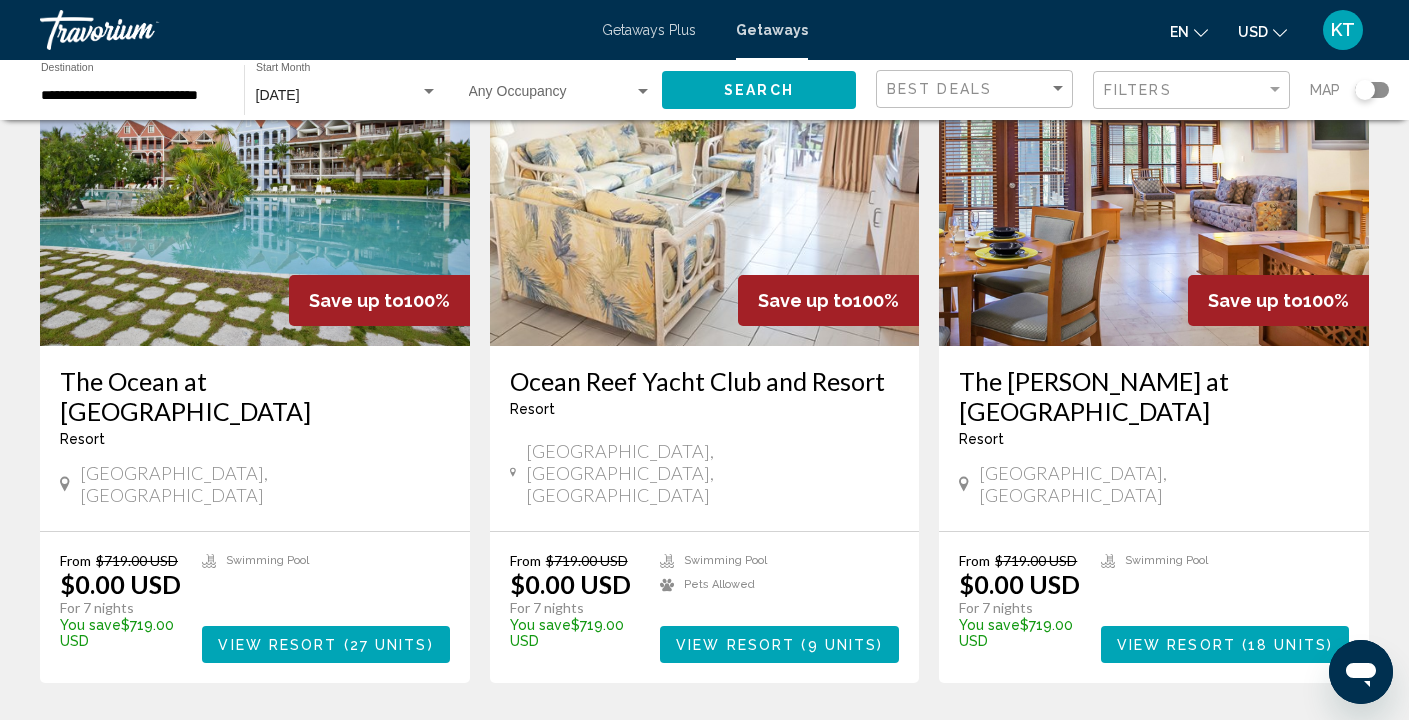 scroll, scrollTop: 265, scrollLeft: 0, axis: vertical 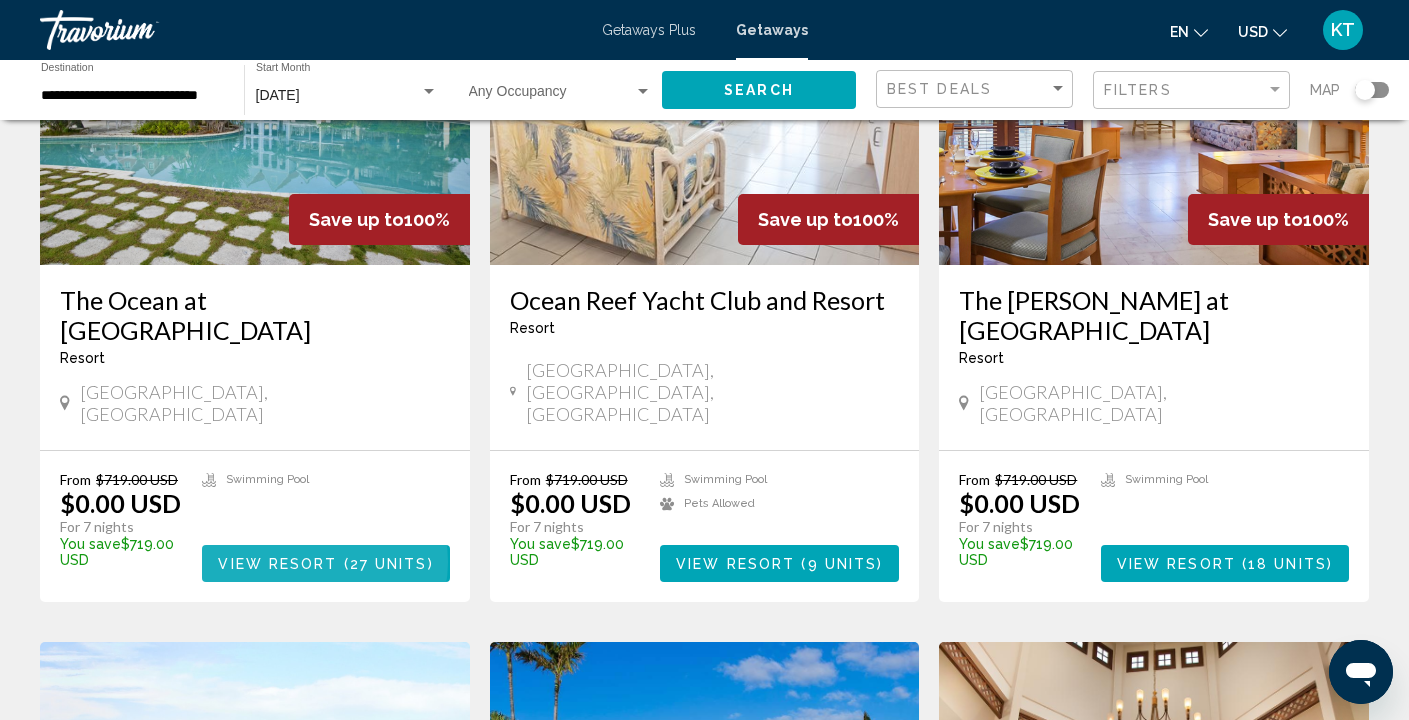 click on "View Resort" at bounding box center [277, 564] 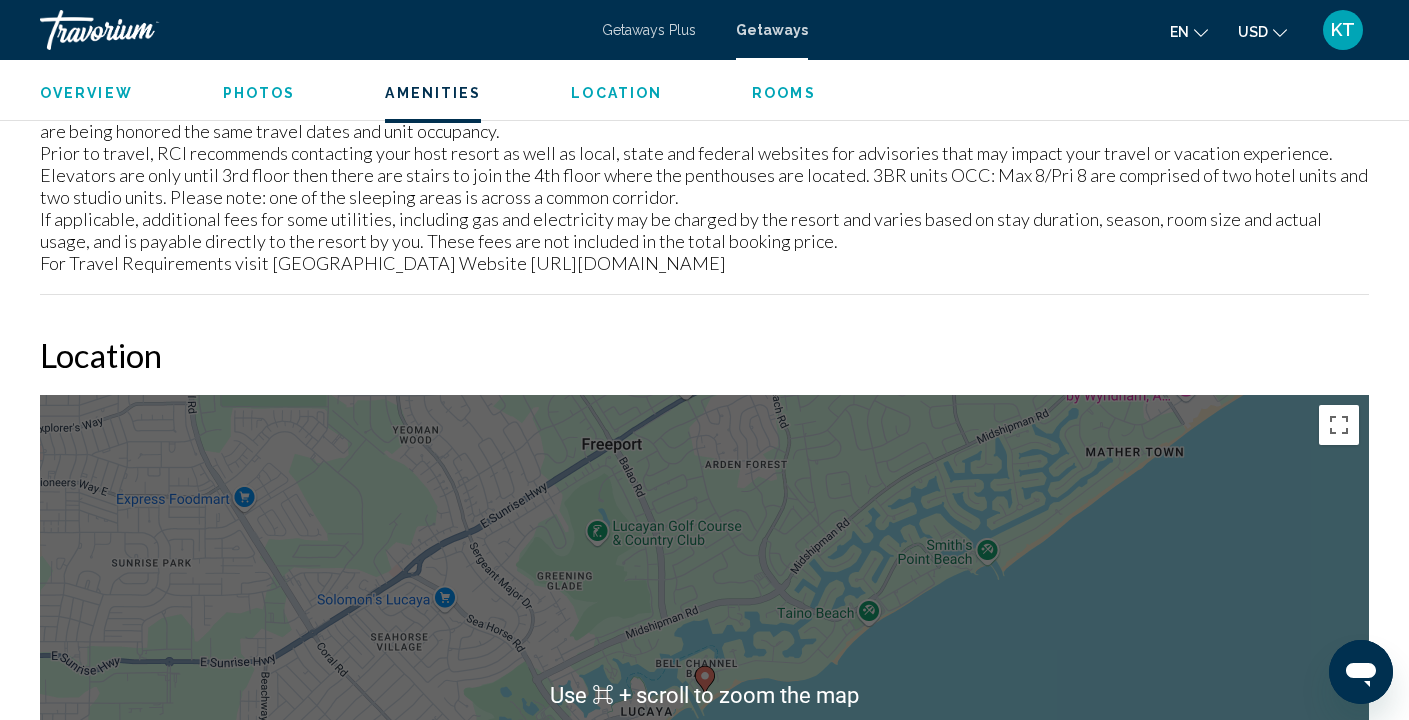 scroll, scrollTop: 1998, scrollLeft: 0, axis: vertical 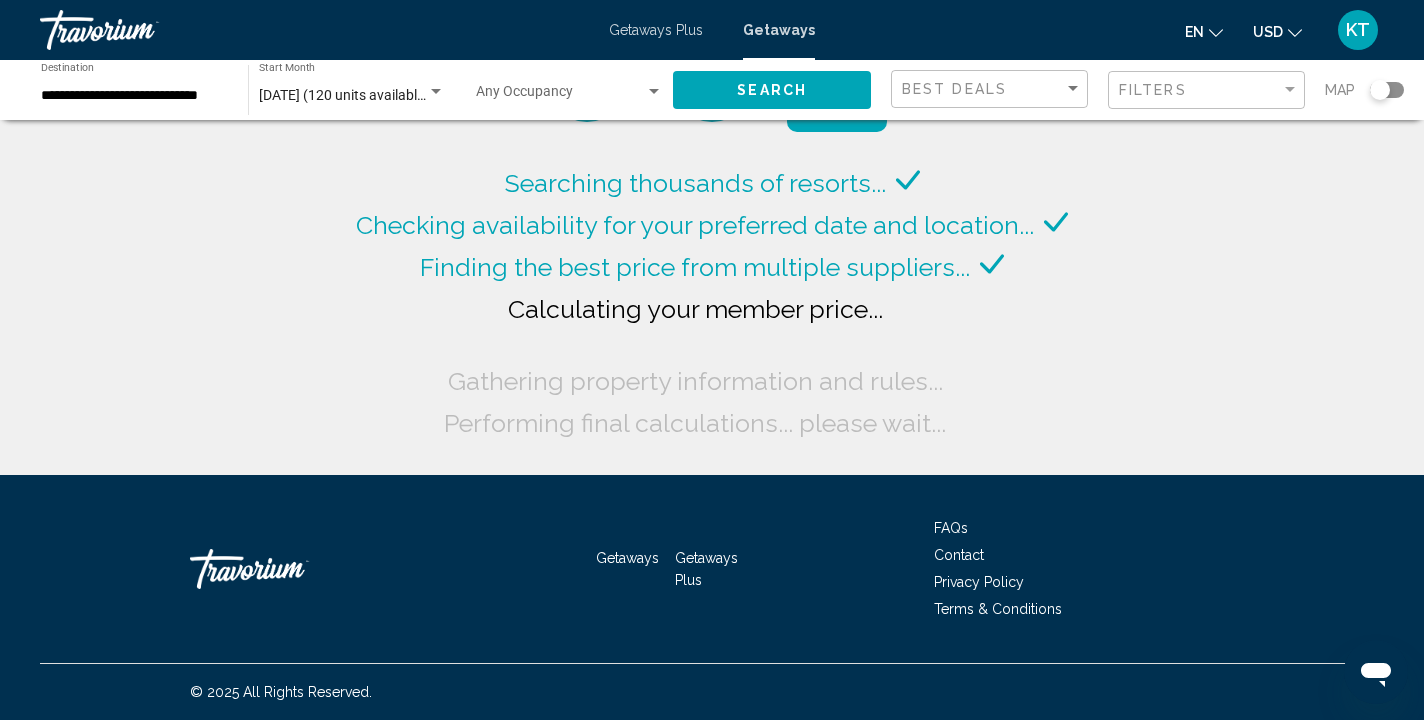 click on "**********" at bounding box center [134, 96] 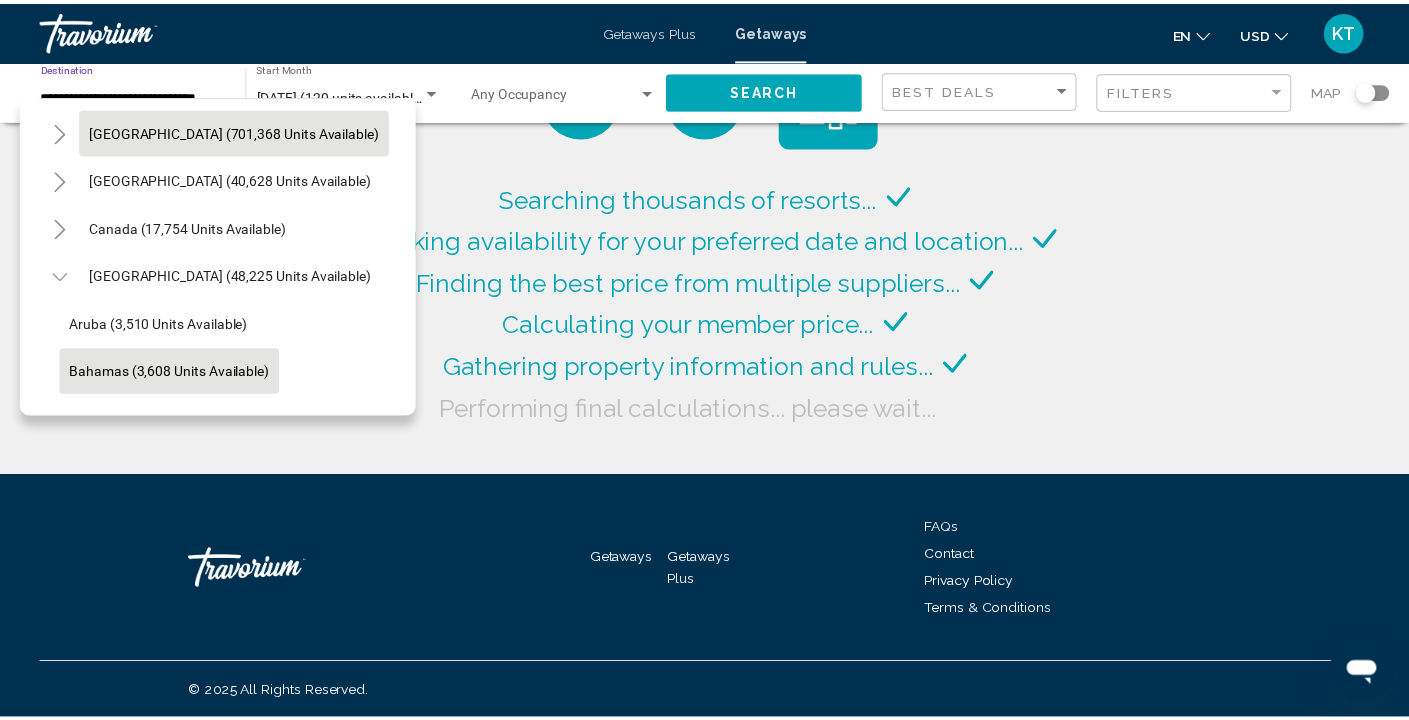 scroll, scrollTop: 0, scrollLeft: 0, axis: both 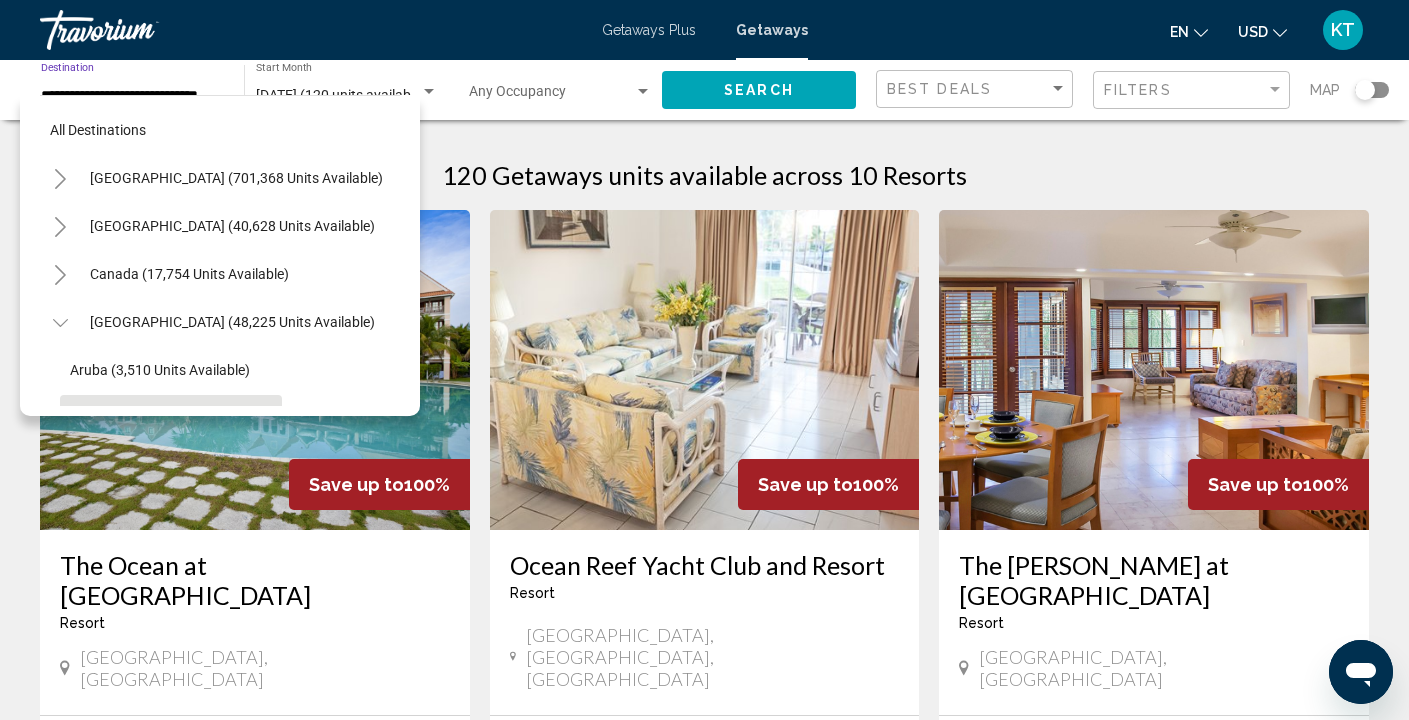 click 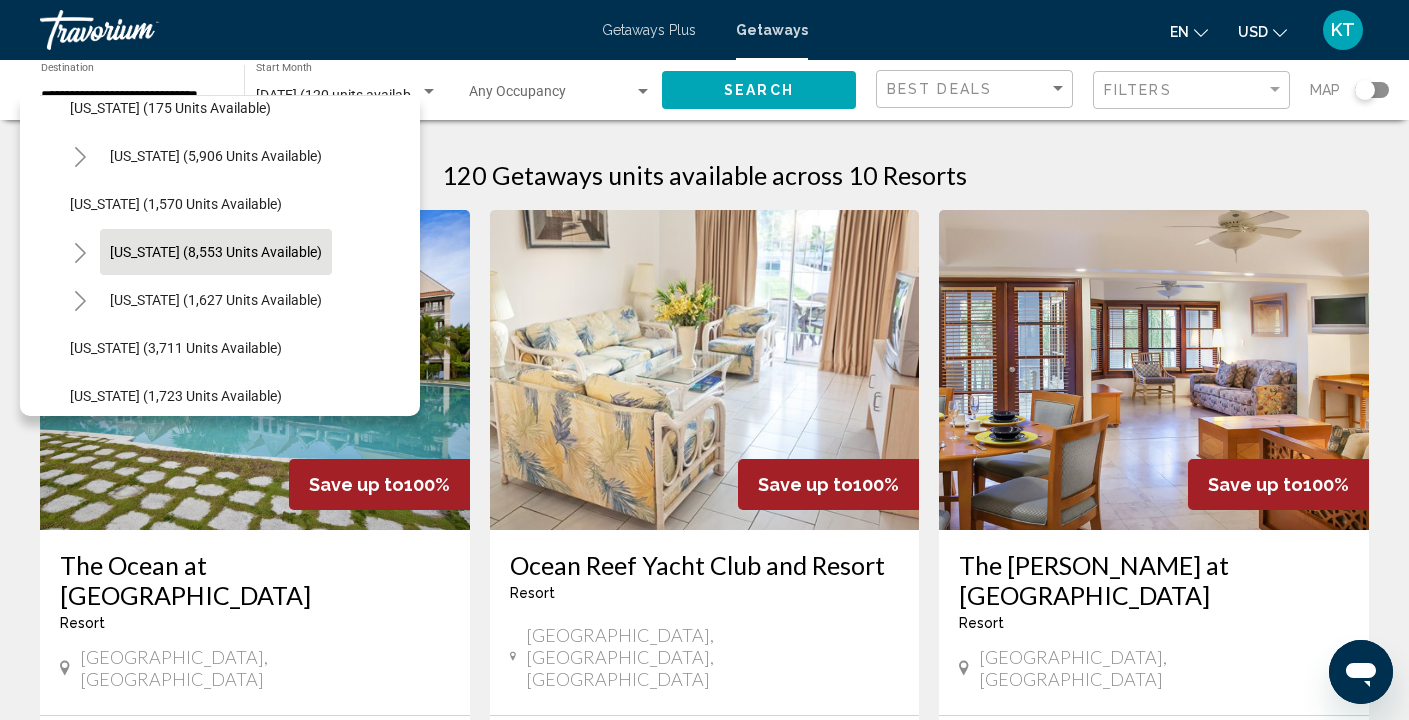 scroll, scrollTop: 1100, scrollLeft: 0, axis: vertical 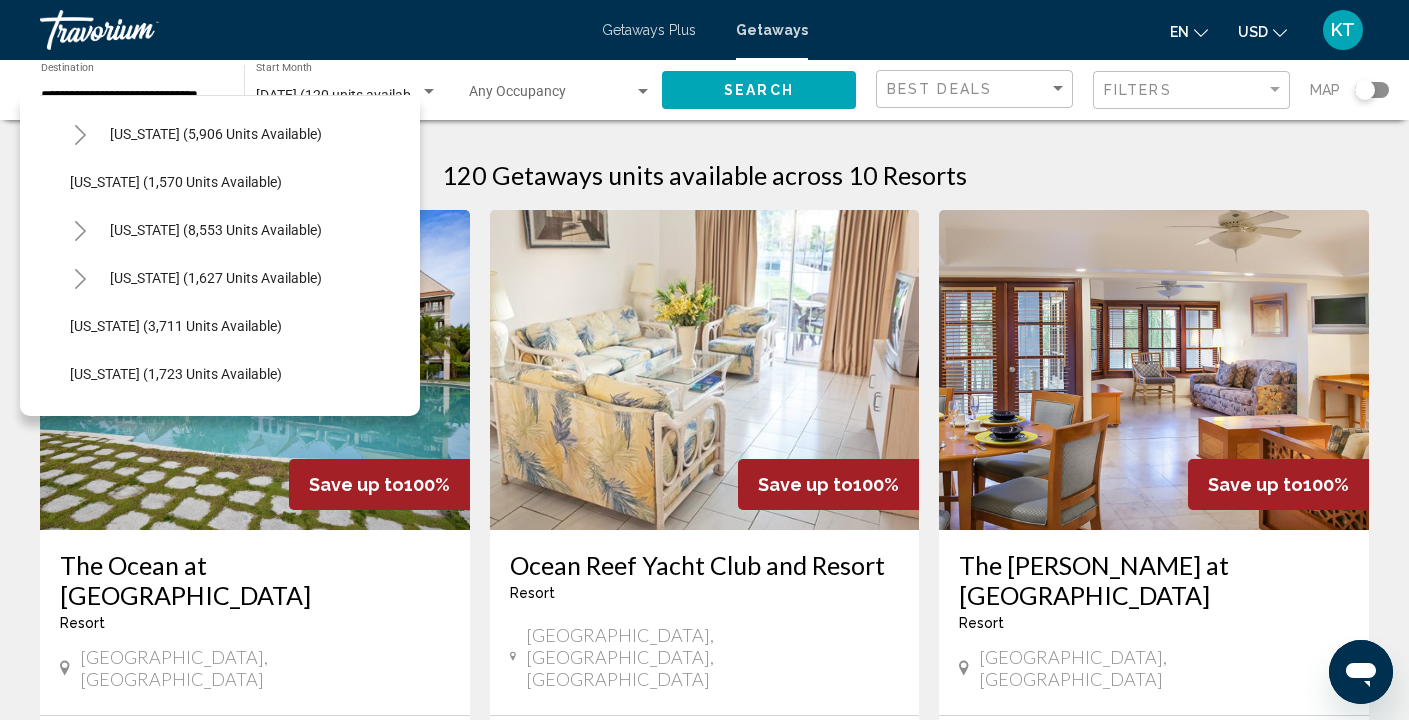 click 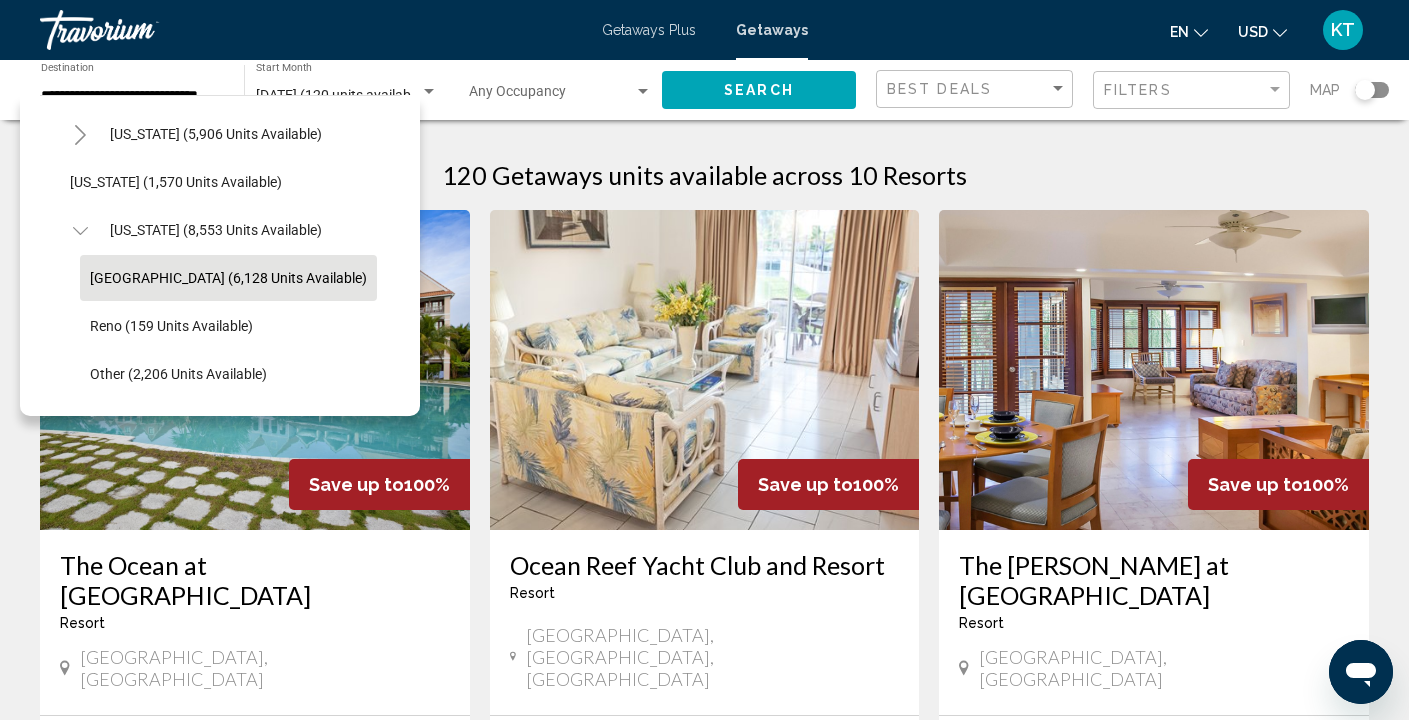 click on "Las Vegas (6,128 units available)" 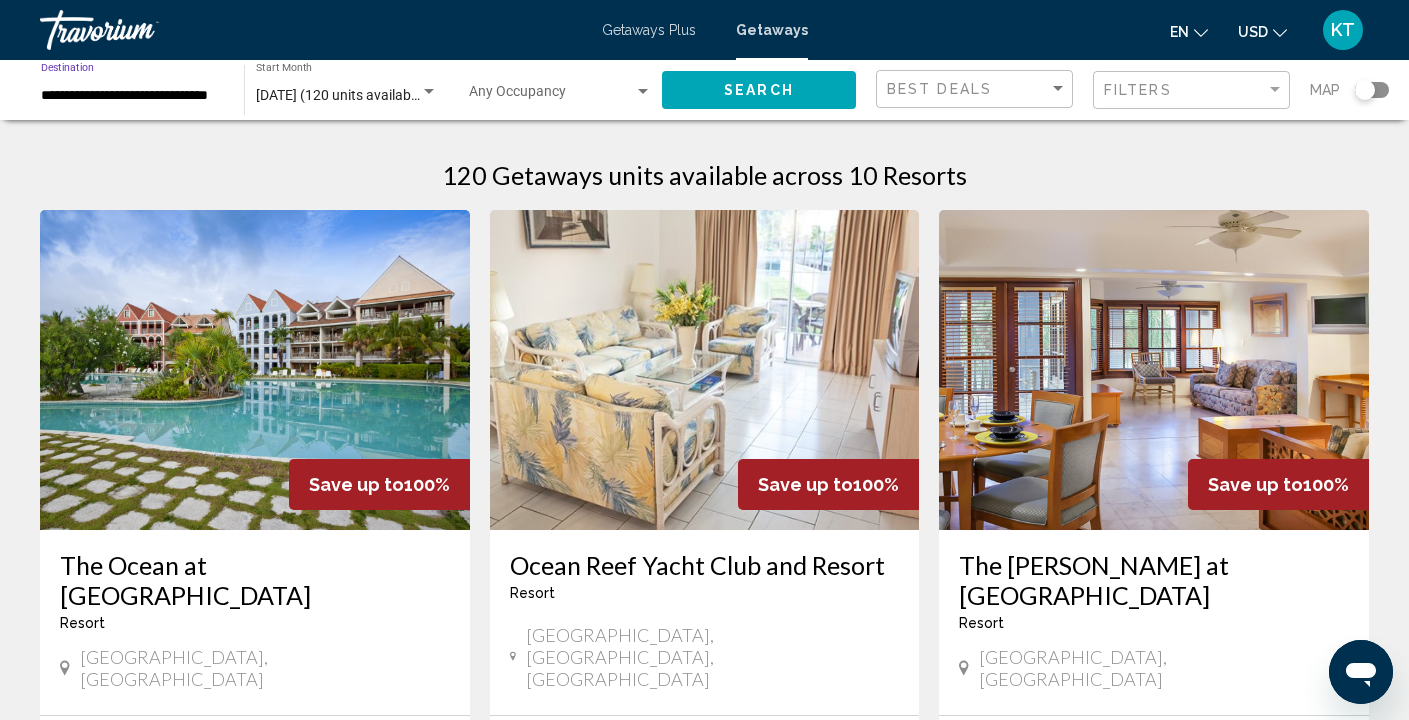 click on "Search" 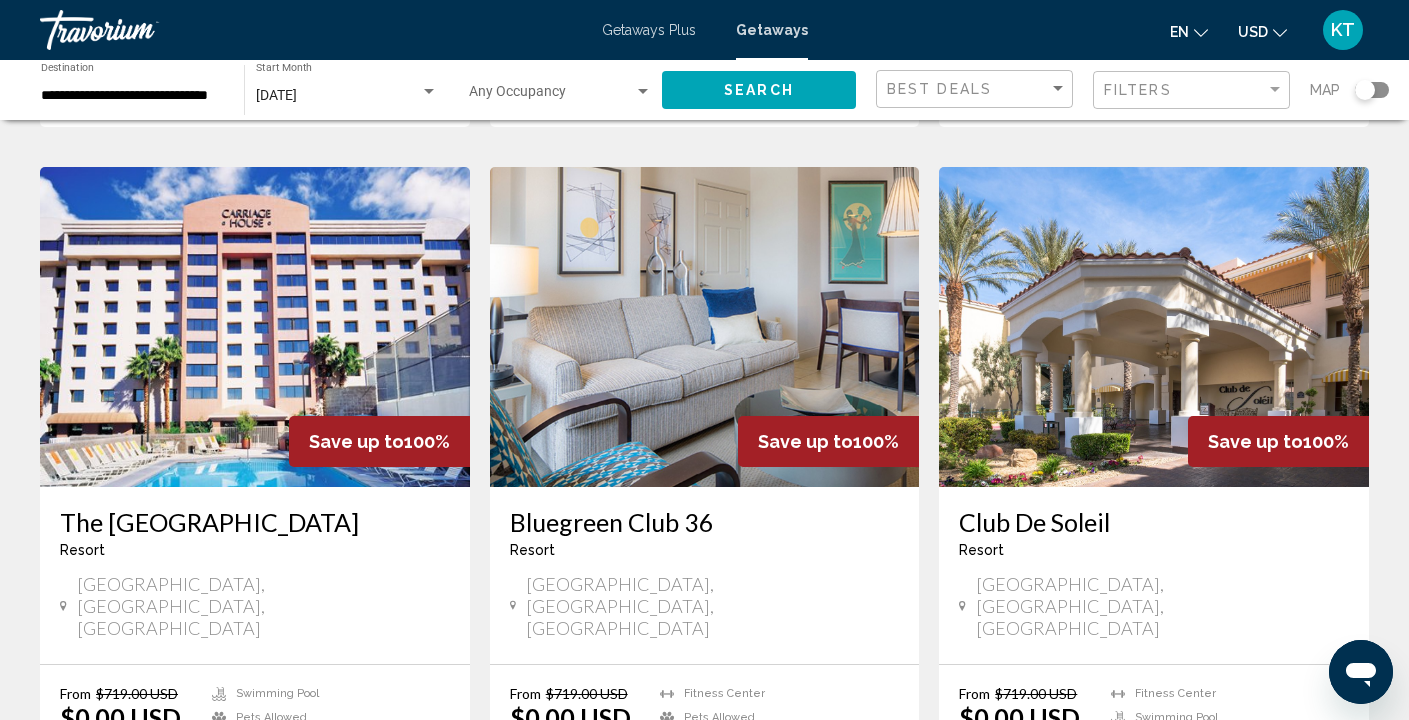 scroll, scrollTop: 2273, scrollLeft: 0, axis: vertical 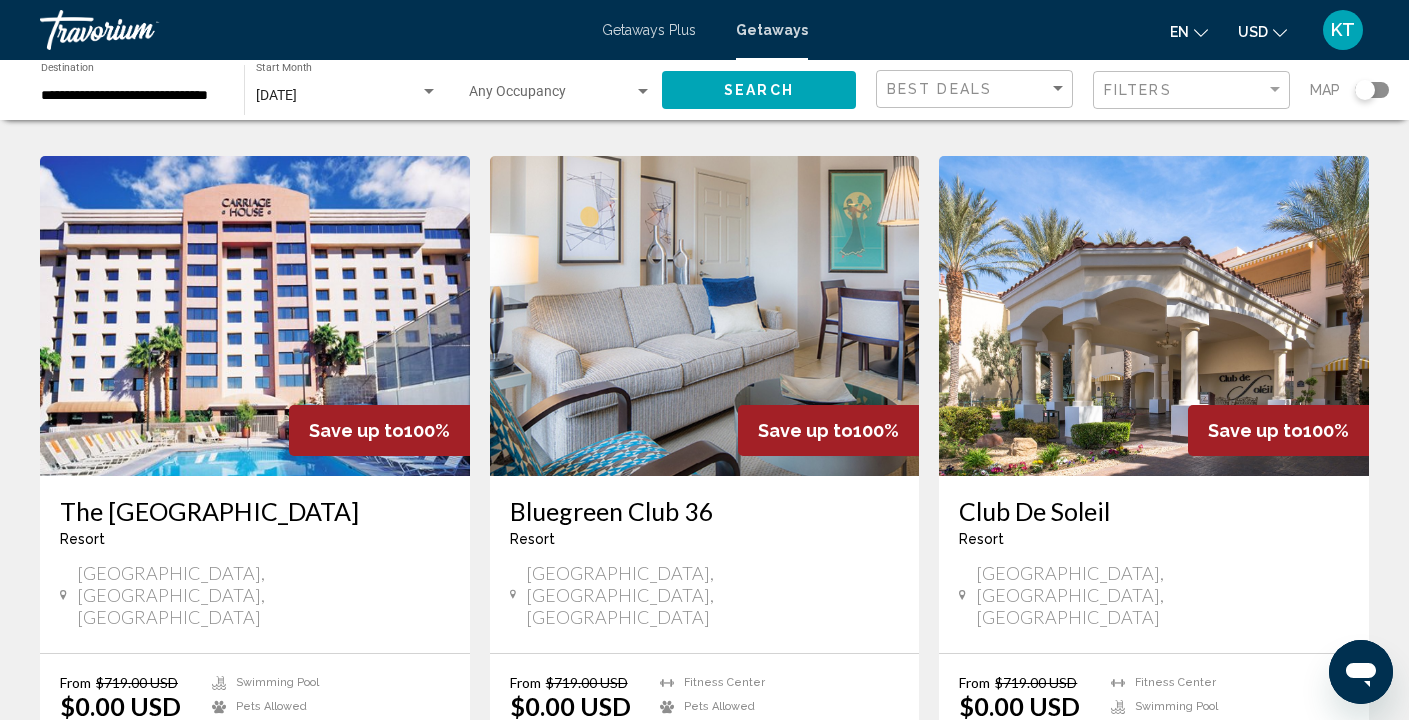 click on "page  2" at bounding box center [704, 865] 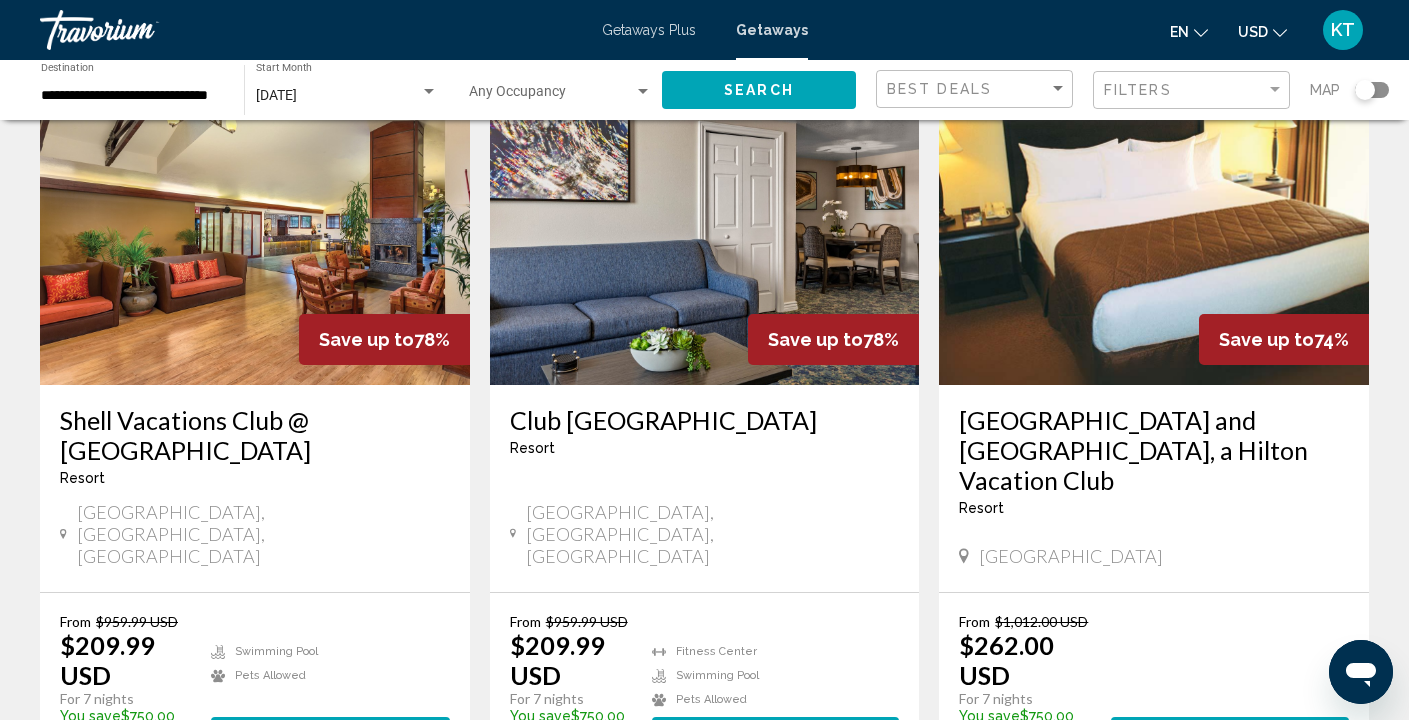 scroll, scrollTop: 2306, scrollLeft: 0, axis: vertical 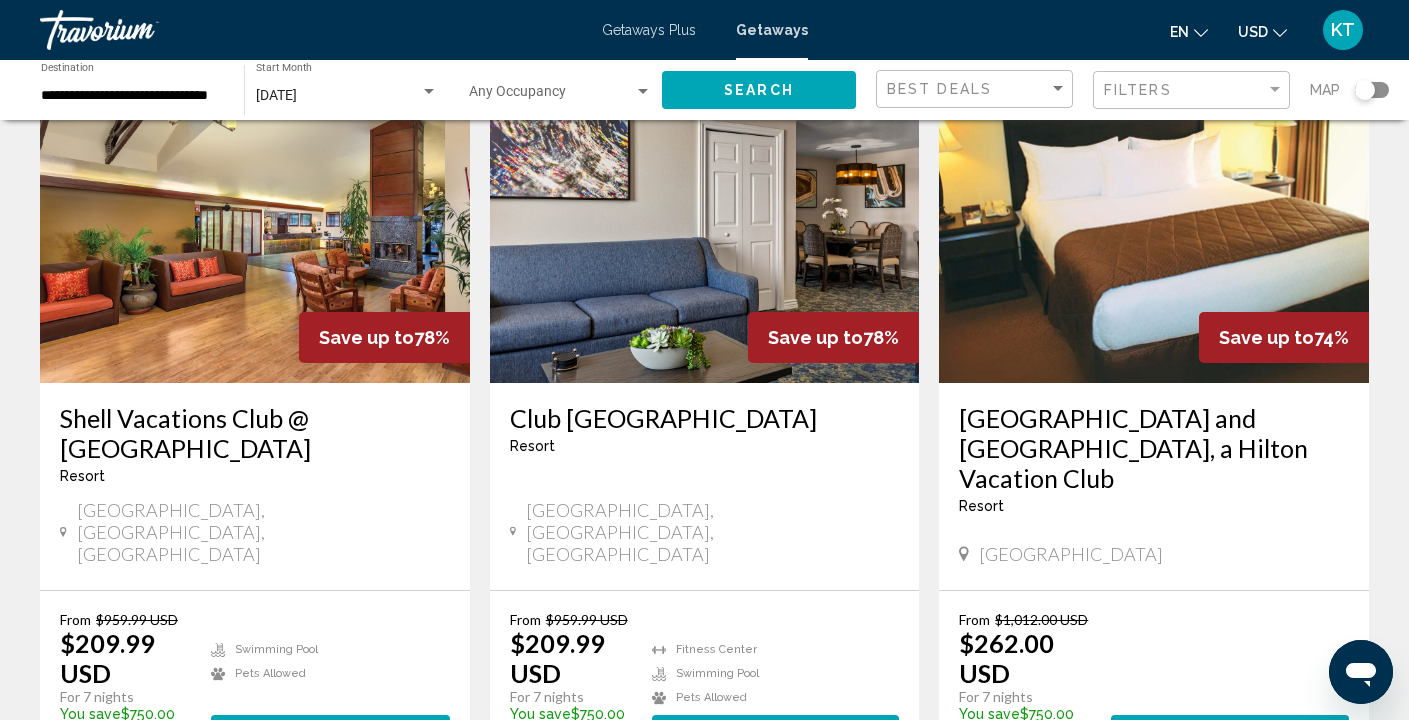 click on "page  3" at bounding box center [774, 832] 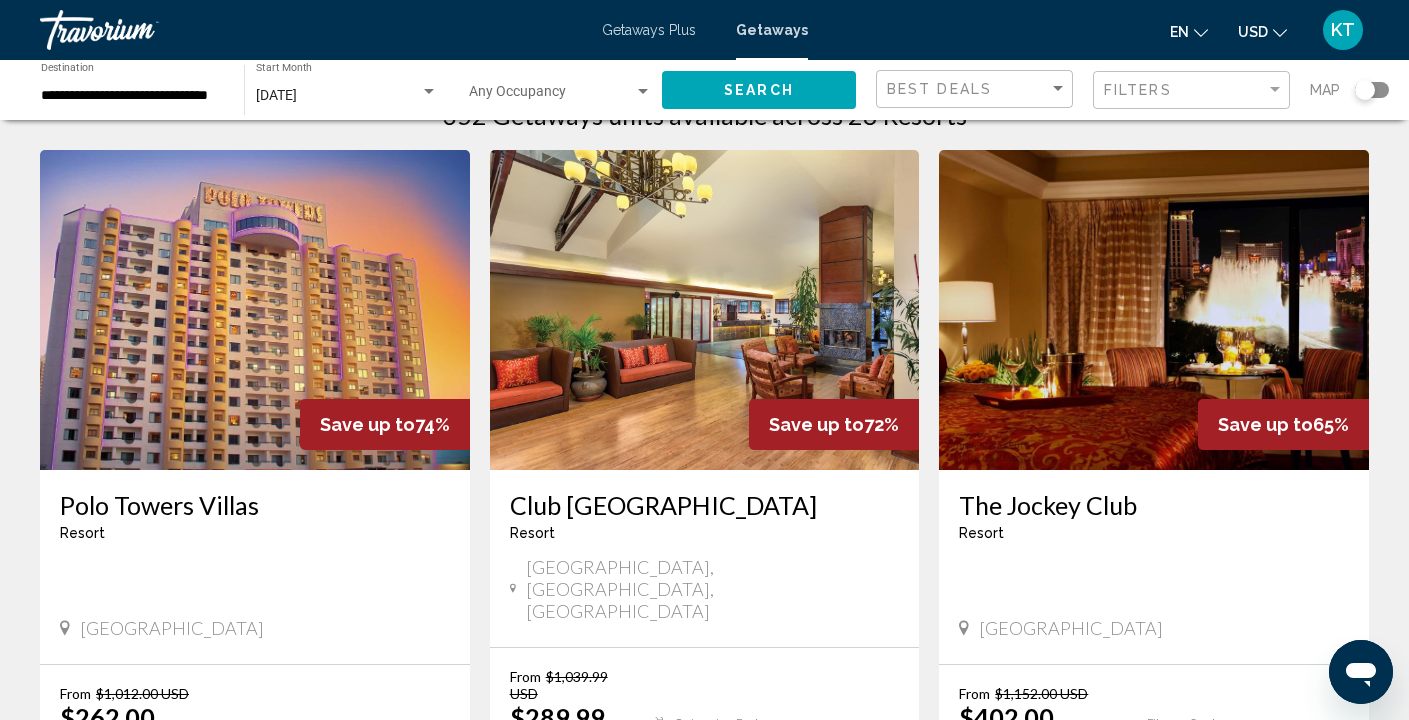 scroll, scrollTop: 0, scrollLeft: 0, axis: both 